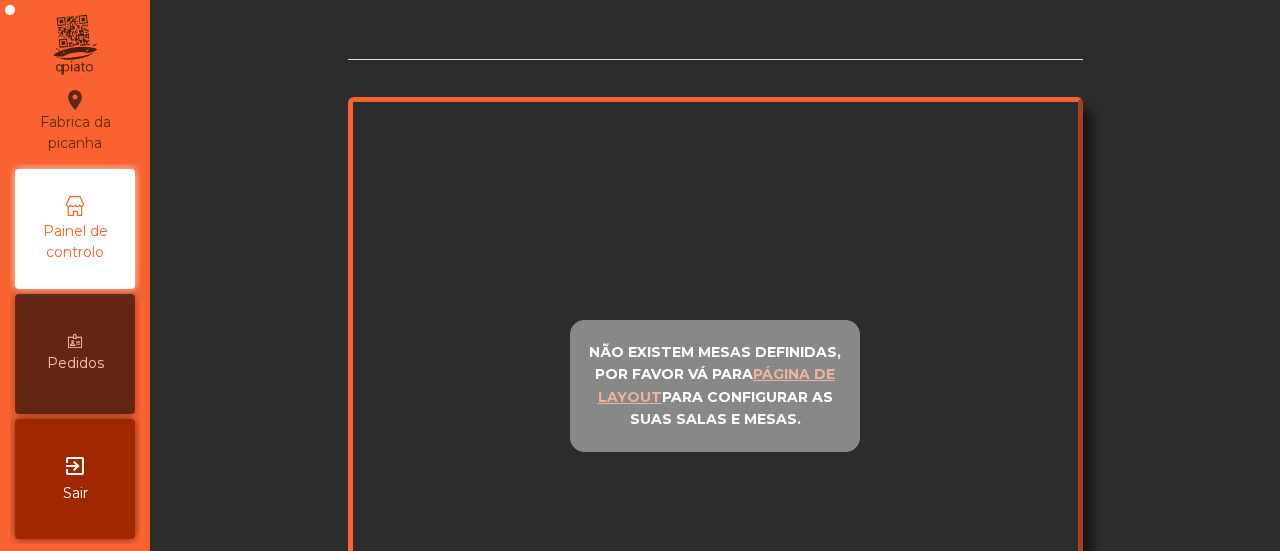 scroll, scrollTop: 0, scrollLeft: 0, axis: both 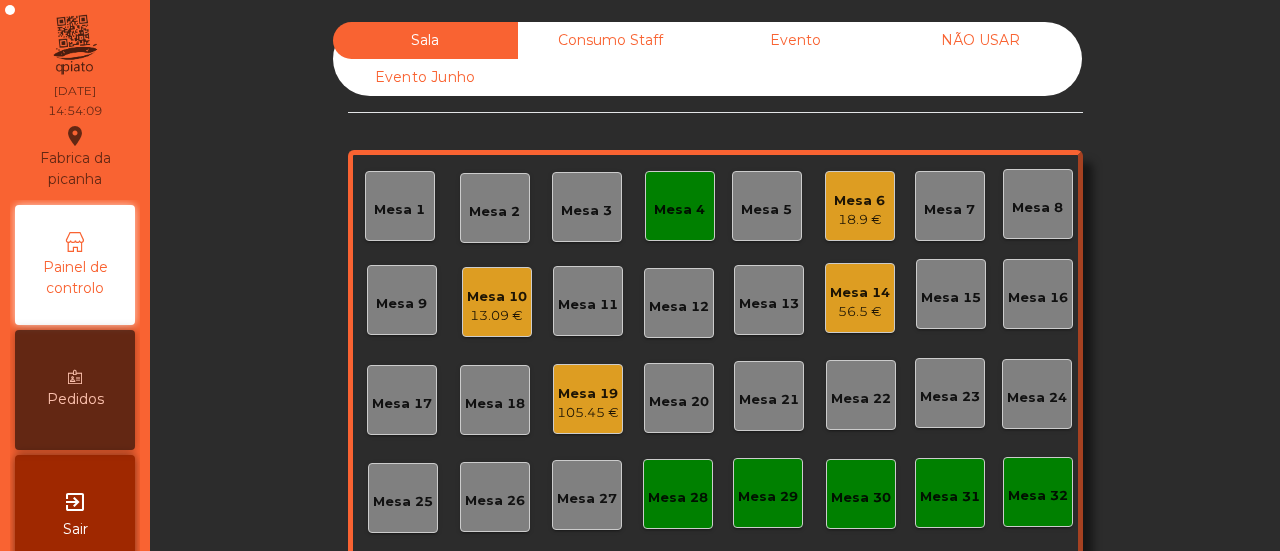 click on "Mesa 1" 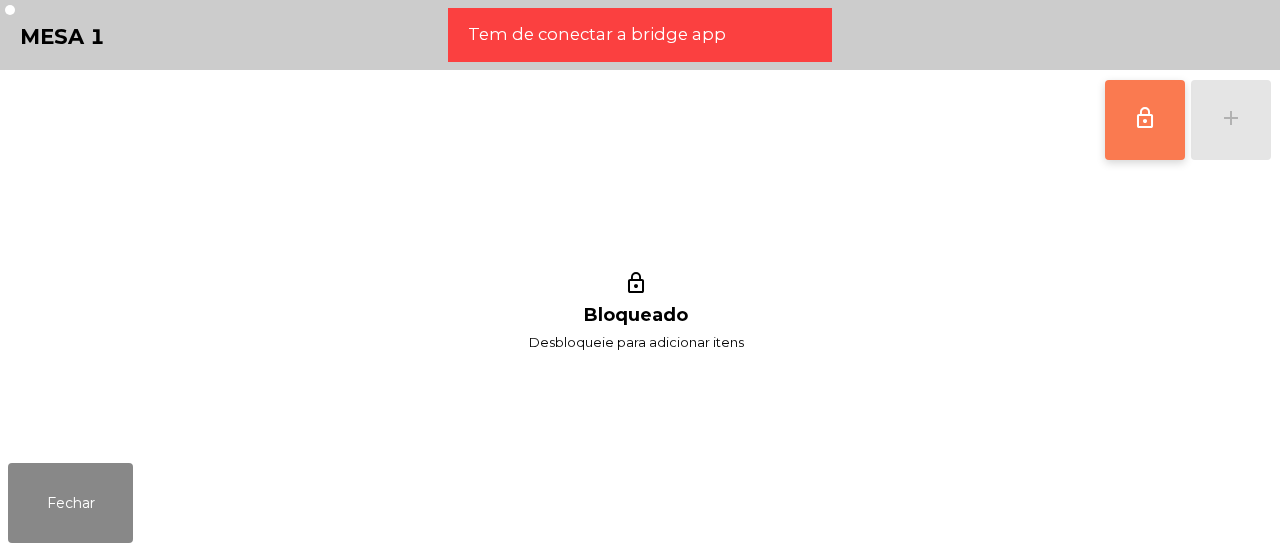 click on "lock_outline" 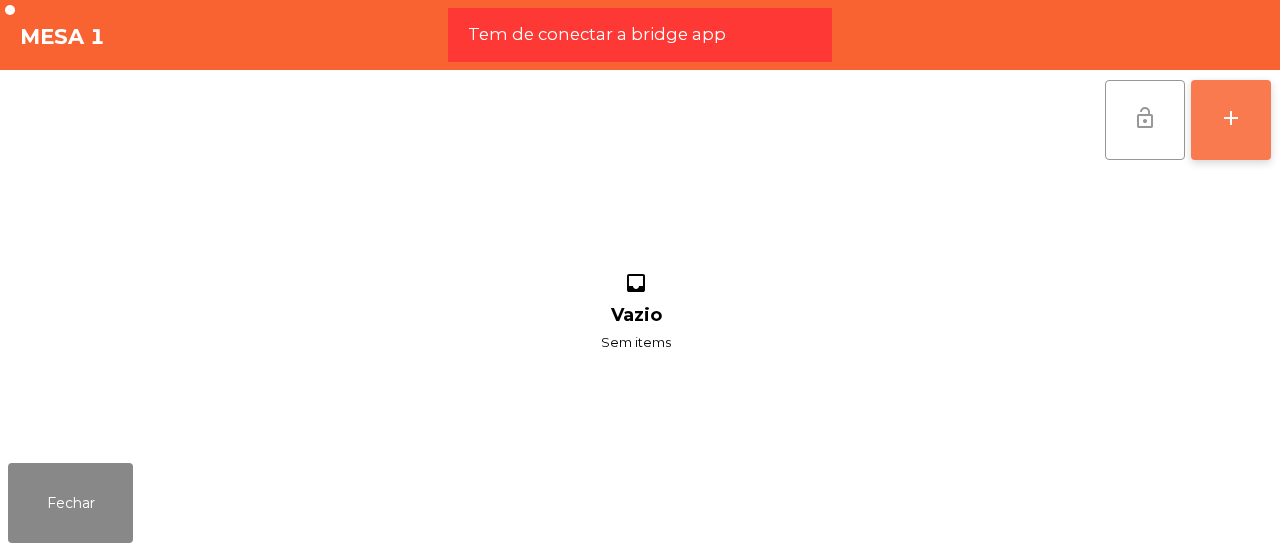 click on "add" 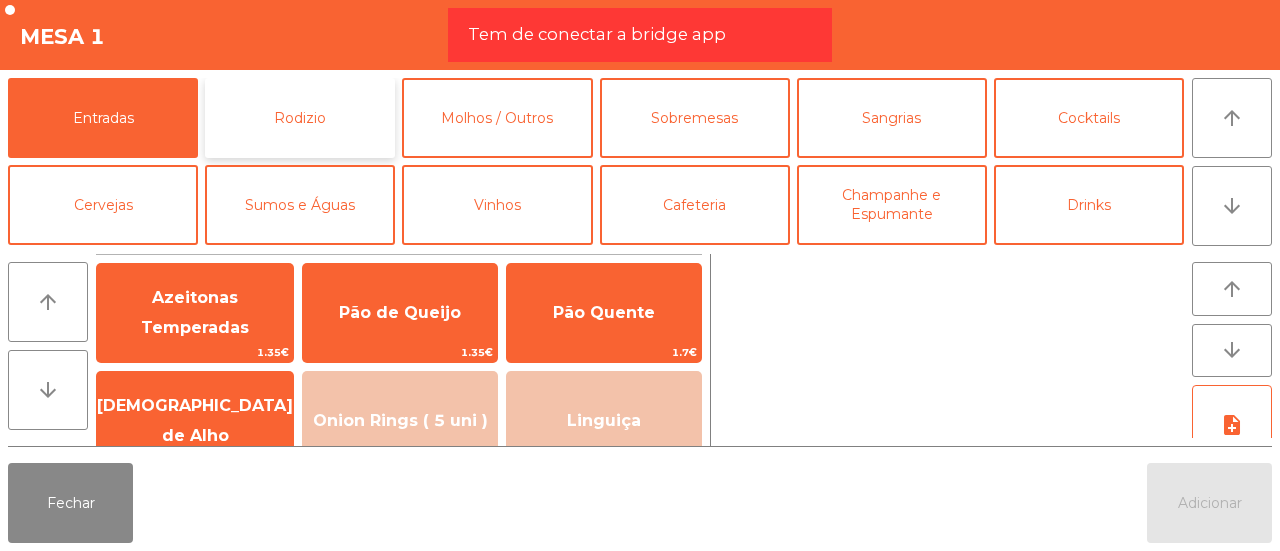 click on "Rodizio" 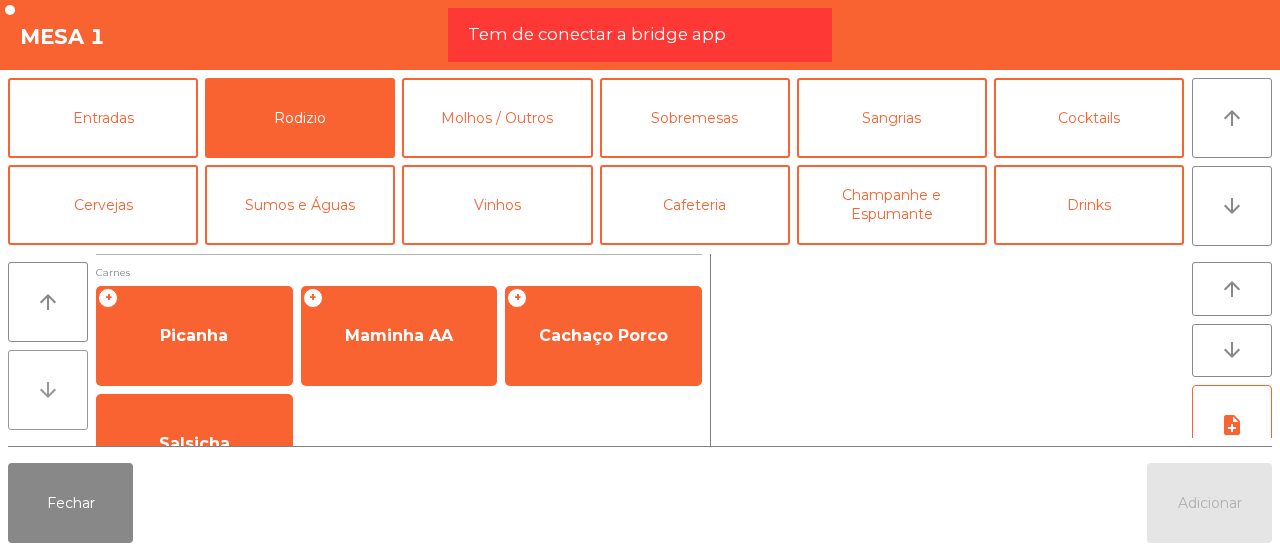 click on "arrow_downward" 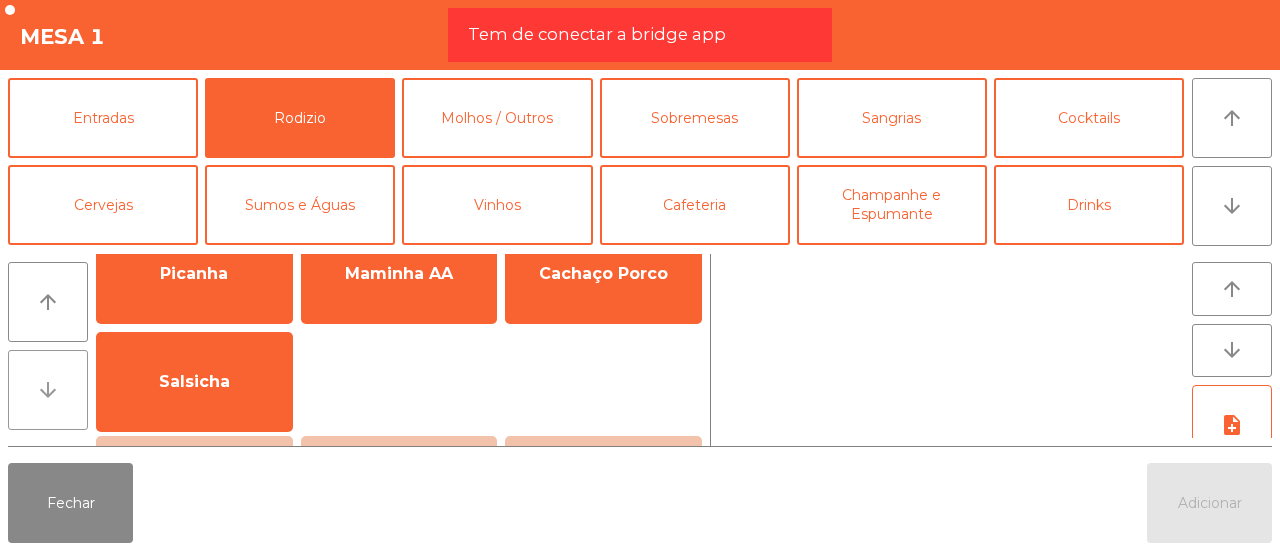 scroll, scrollTop: 97, scrollLeft: 0, axis: vertical 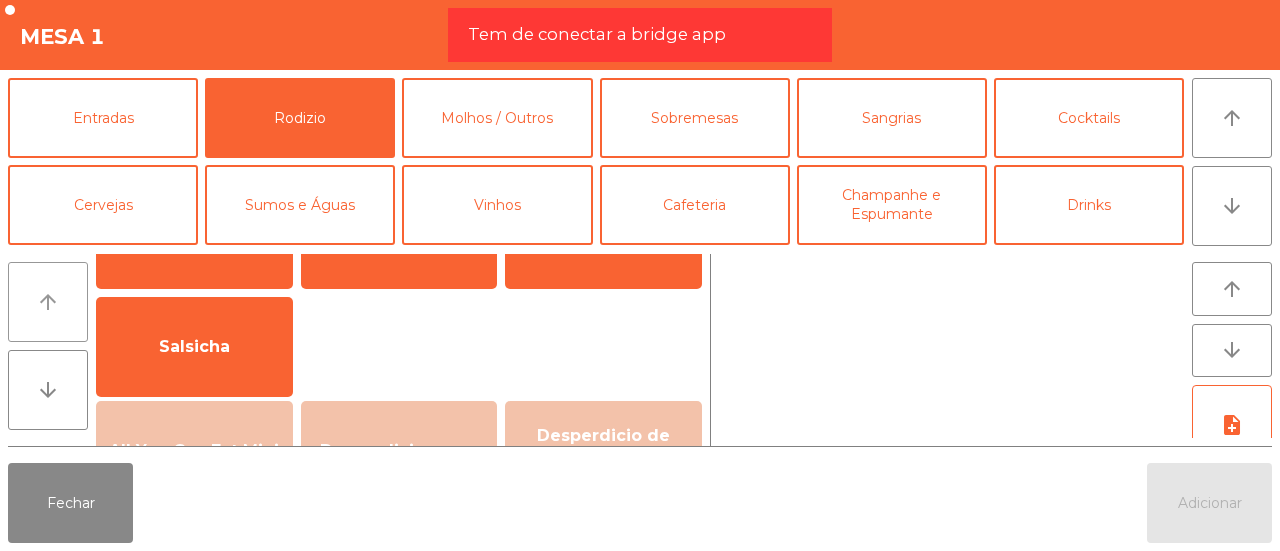click on "arrow_upward" 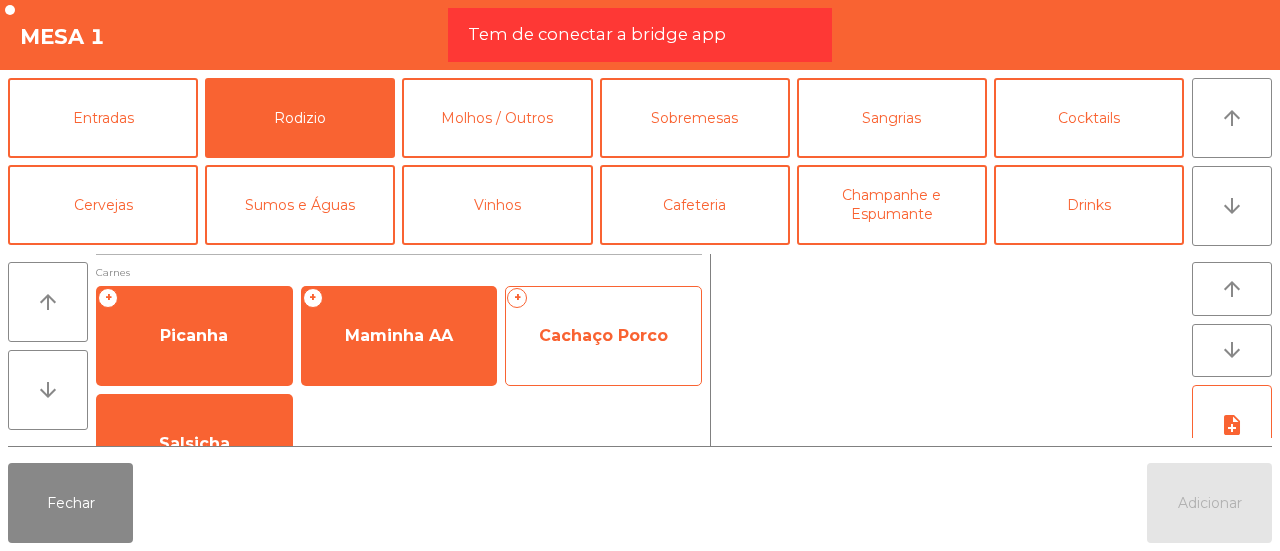 click on "+   Cachaço Porco" 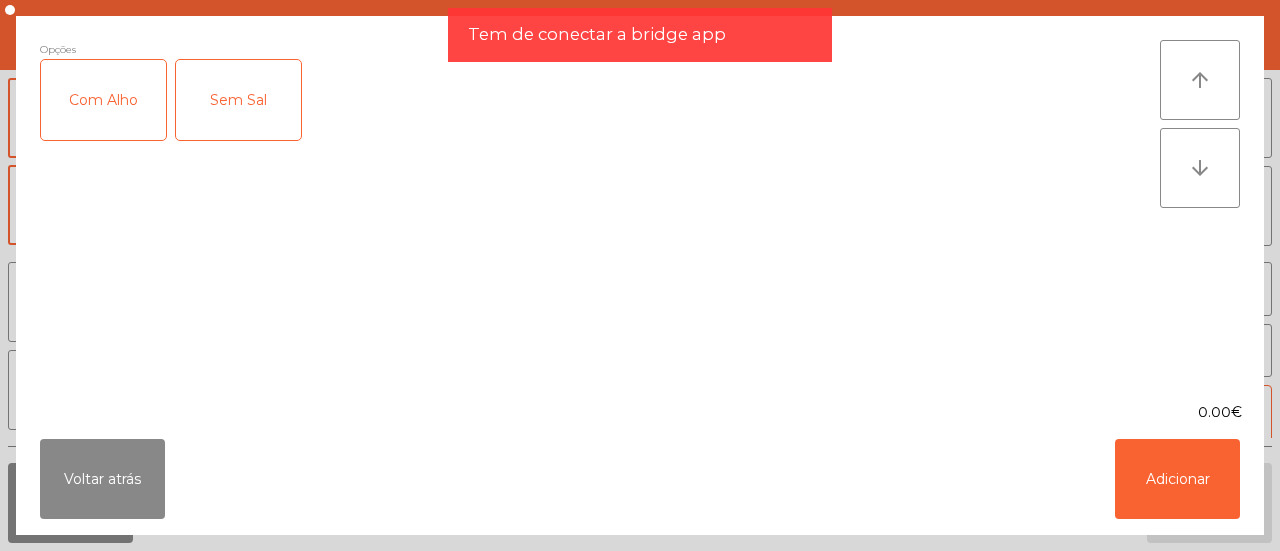 click on "Com Alho" 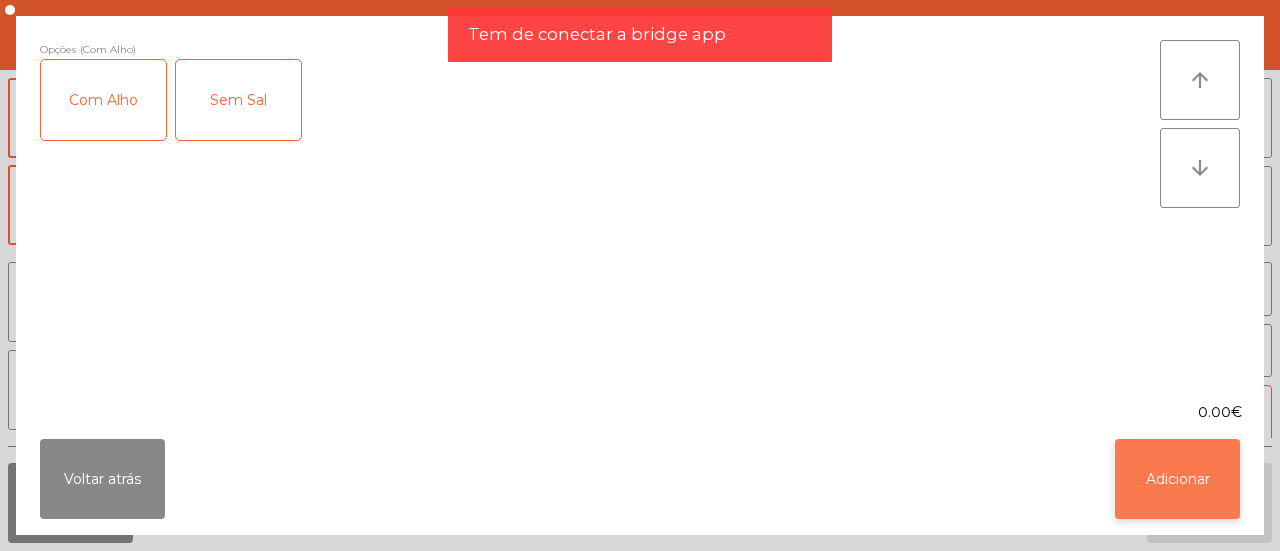 click on "Adicionar" 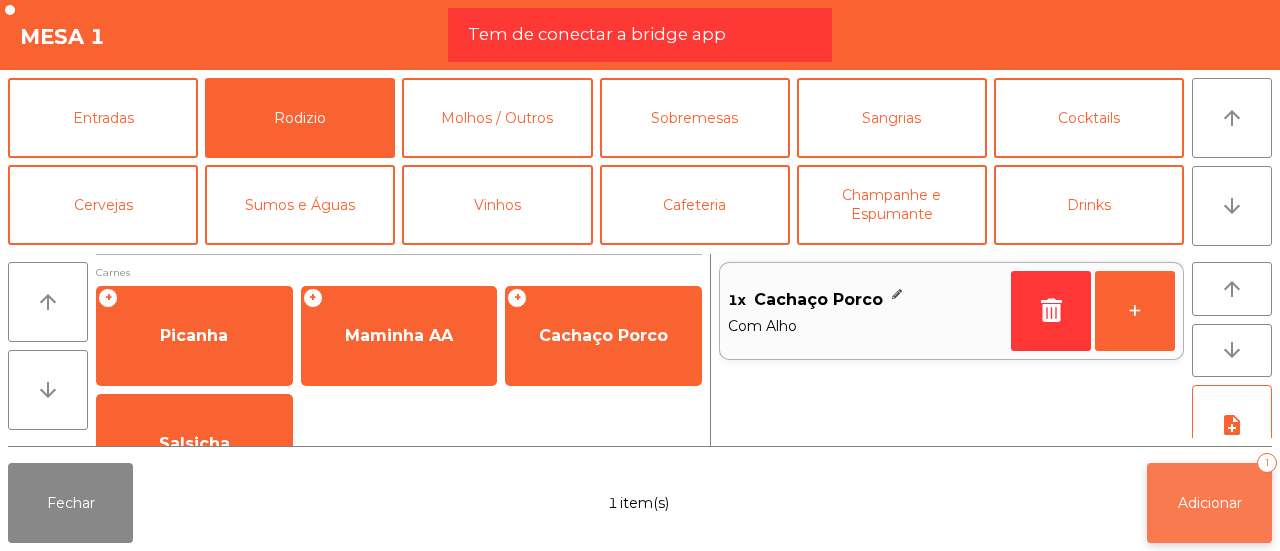 click on "Adicionar" 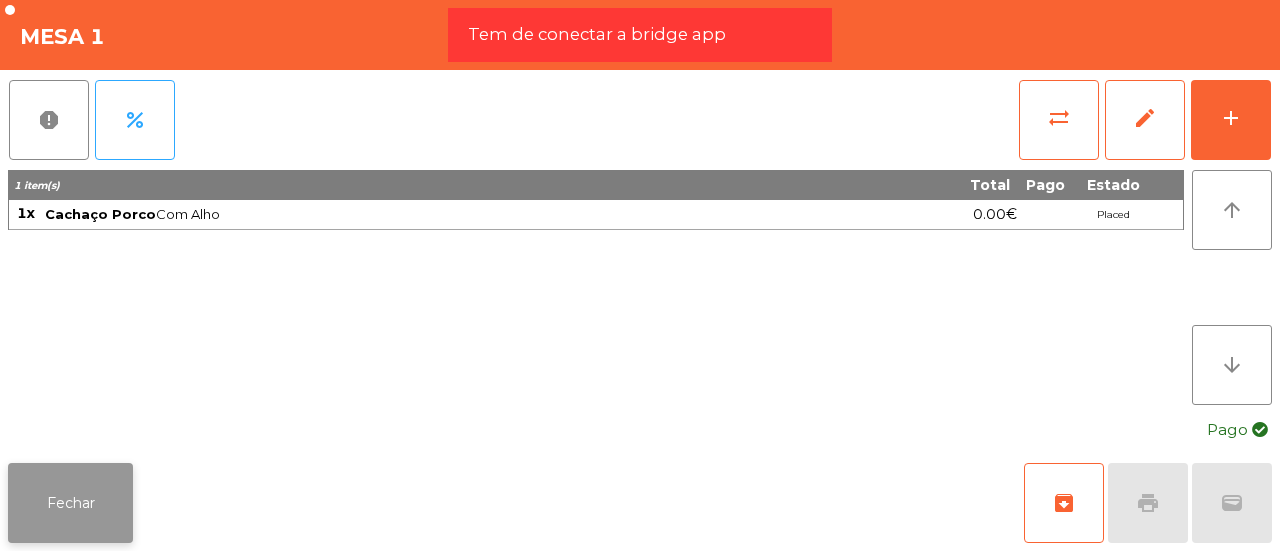 click on "Fechar" 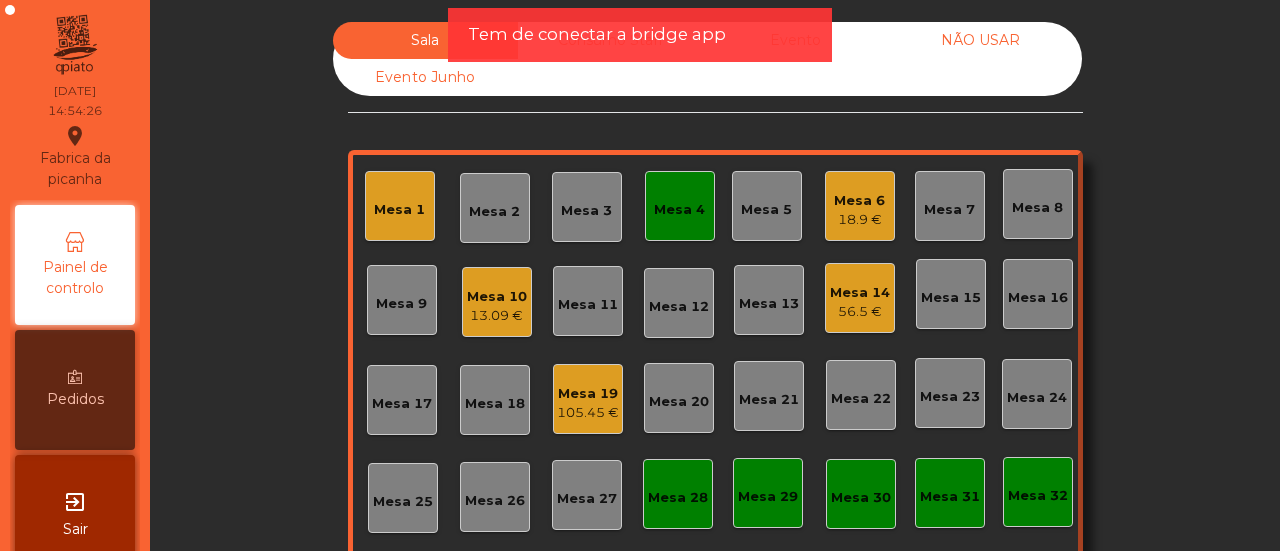 click on "Tem de conectar a bridge app" 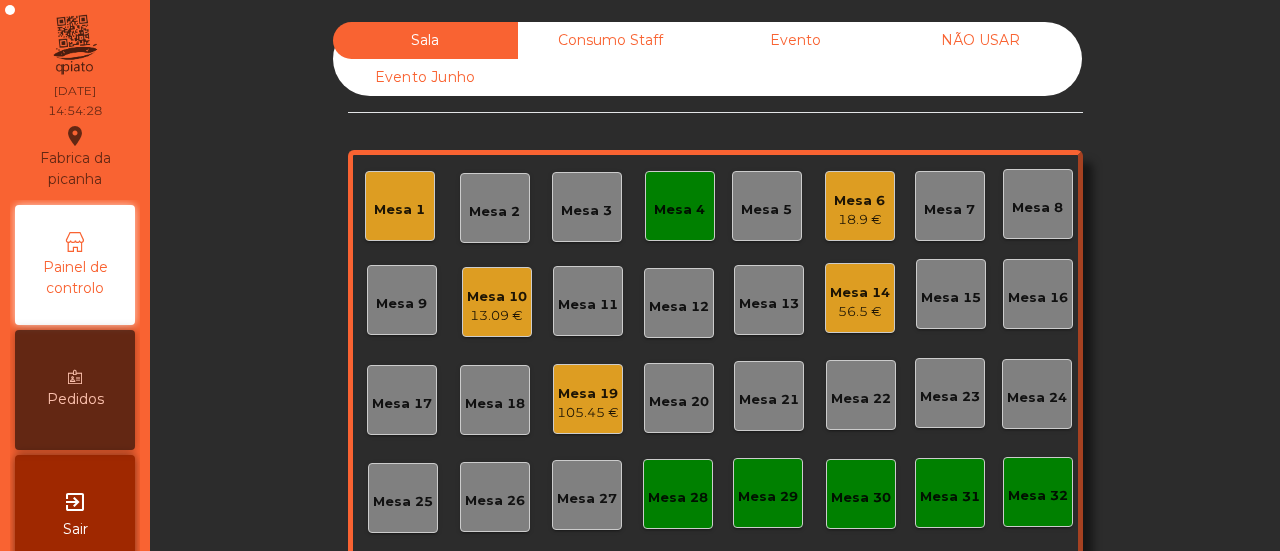 click on "Consumo Staff" 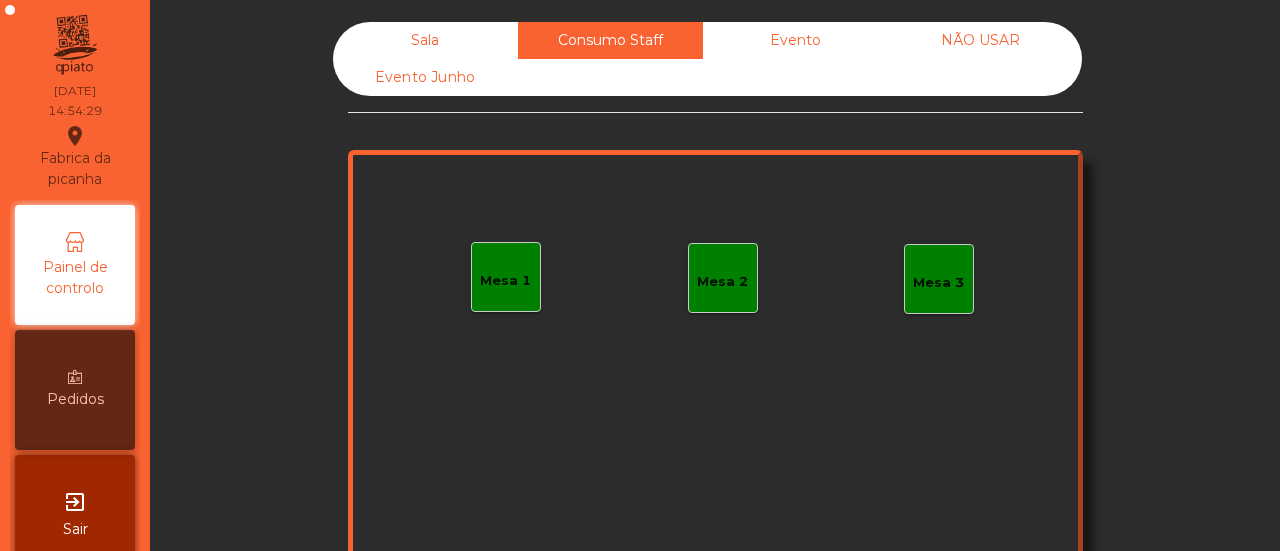 click on "Mesa 1" 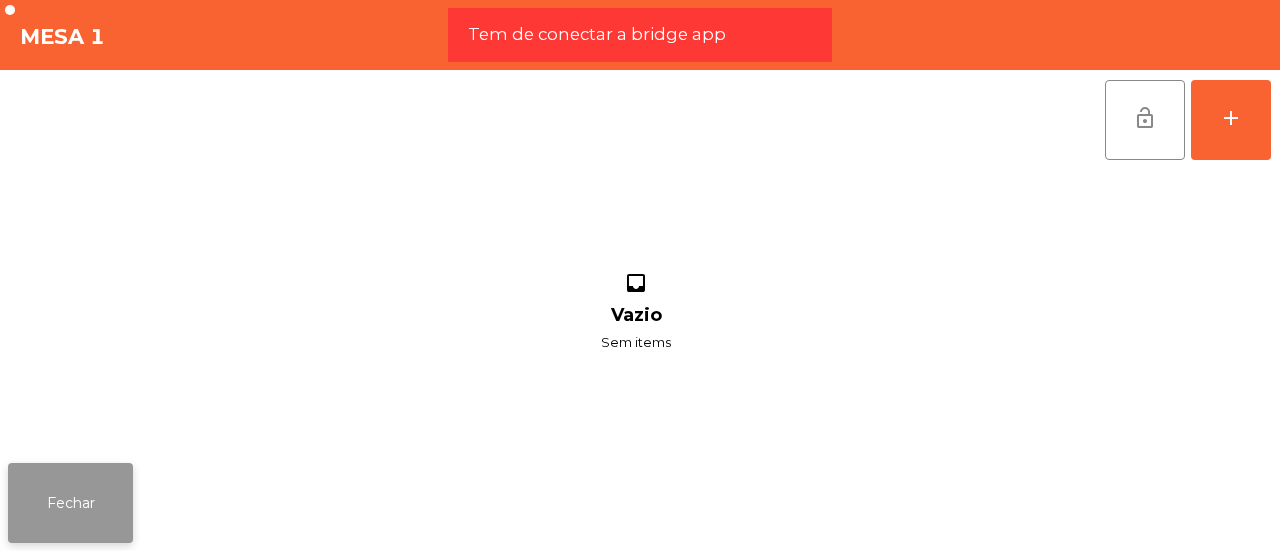 click on "Fechar" 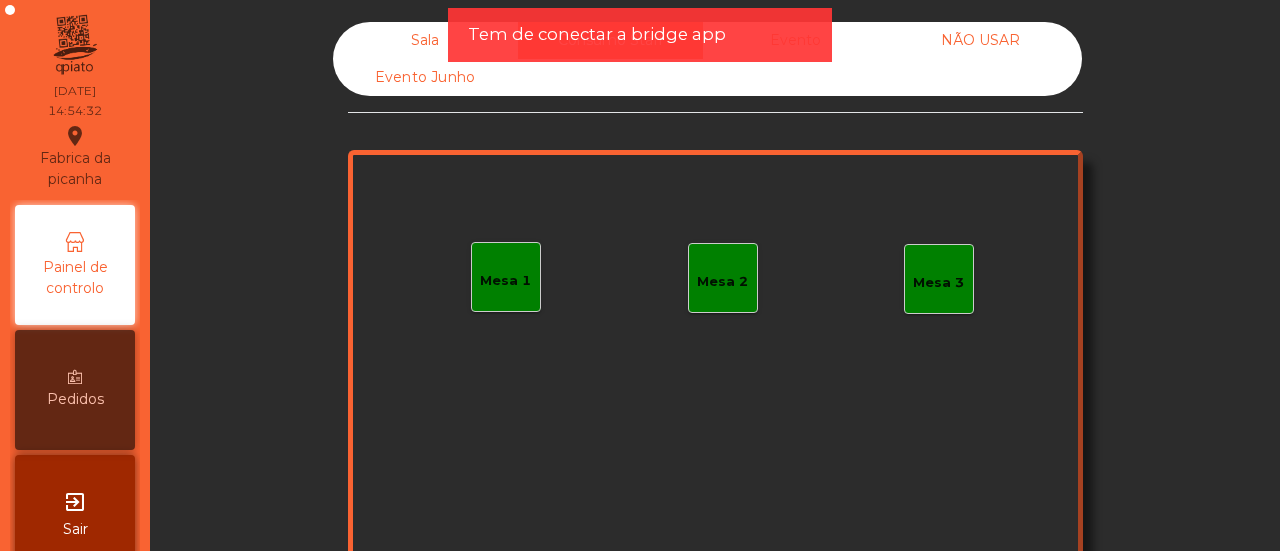 click on "Evento Junho" 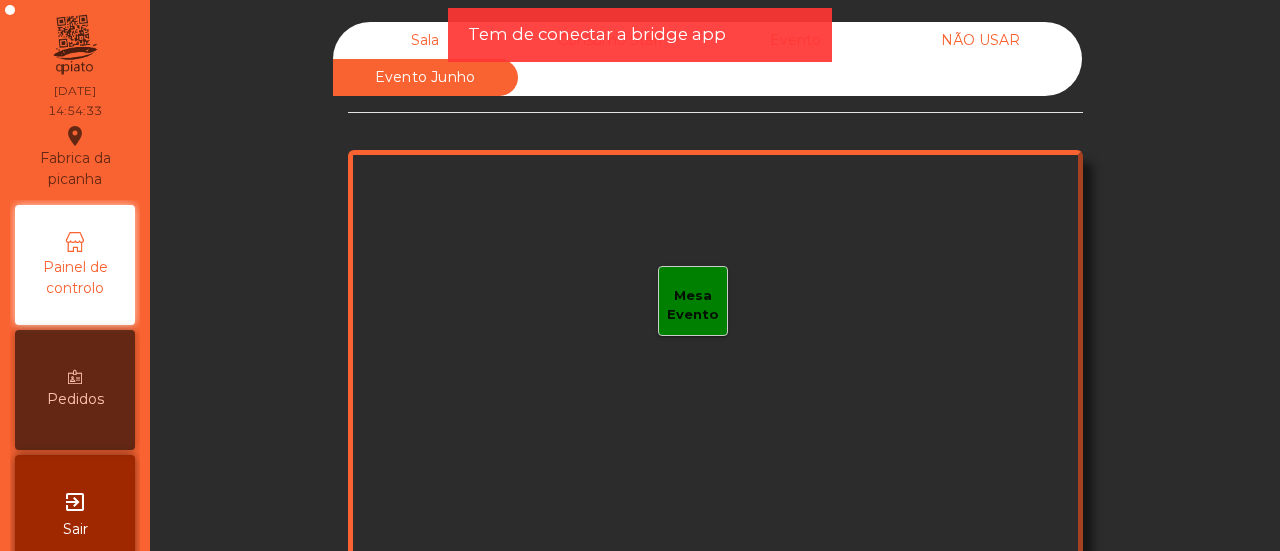 click on "Sala" 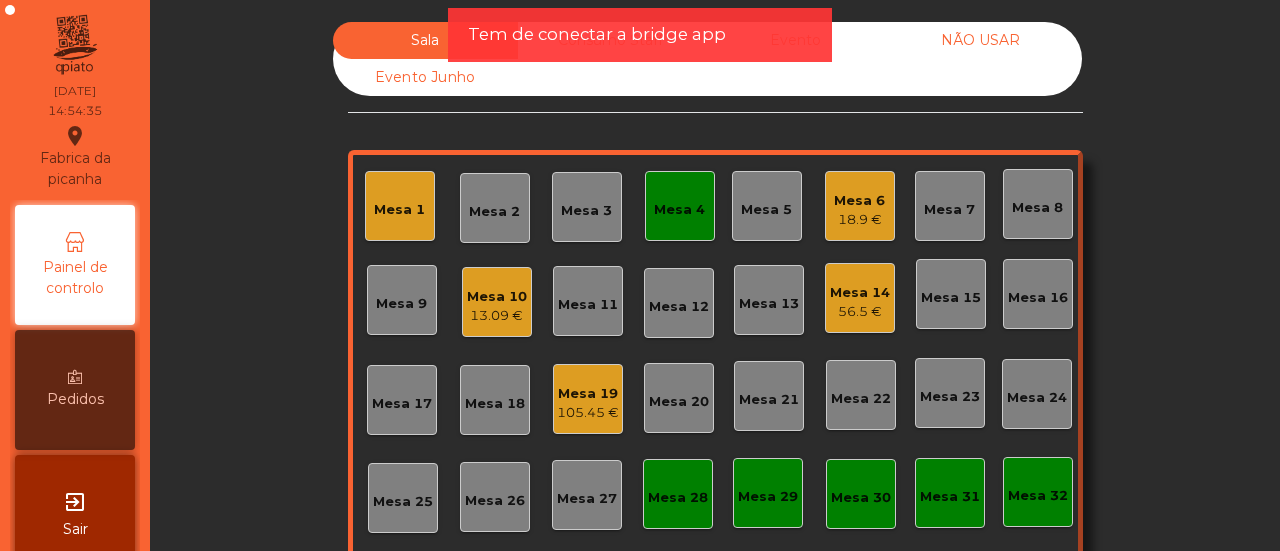 scroll, scrollTop: 170, scrollLeft: 0, axis: vertical 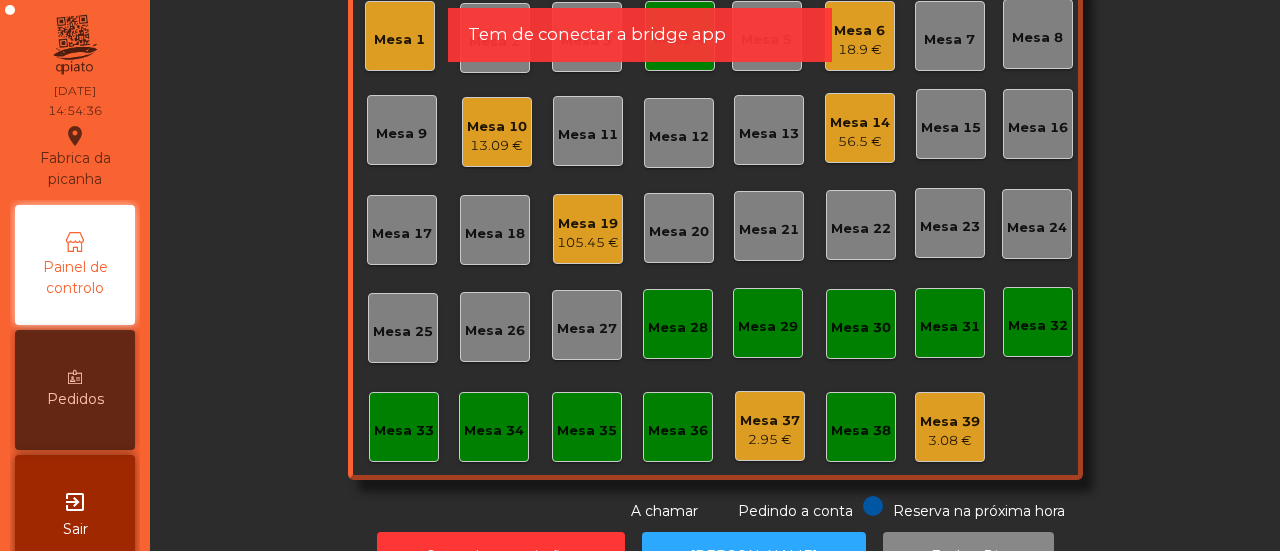 click on "Mesa 36" 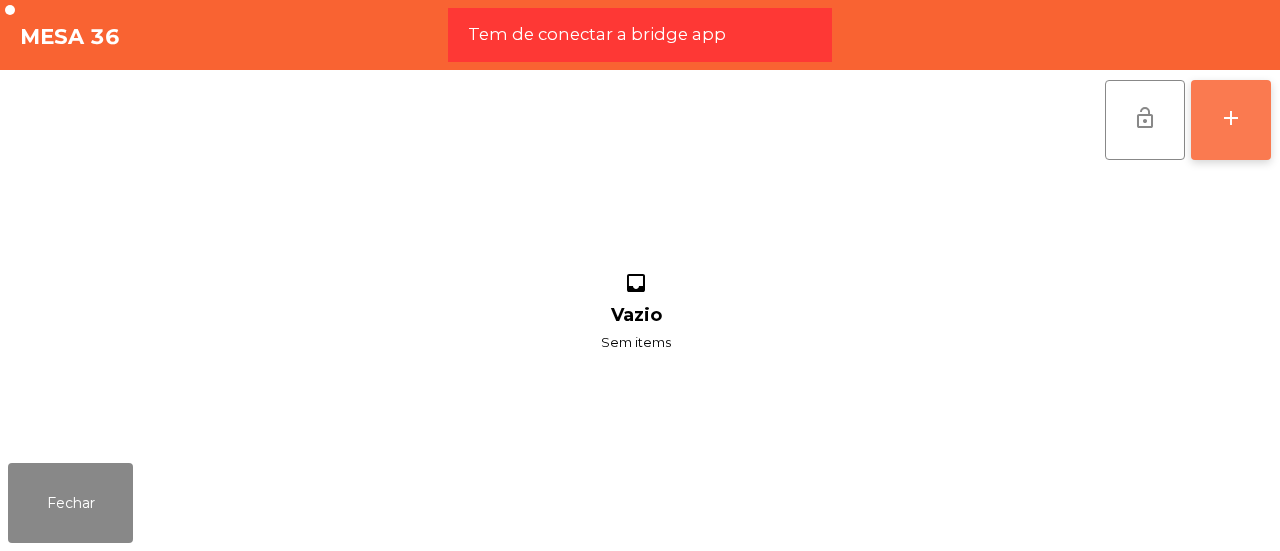 click on "add" 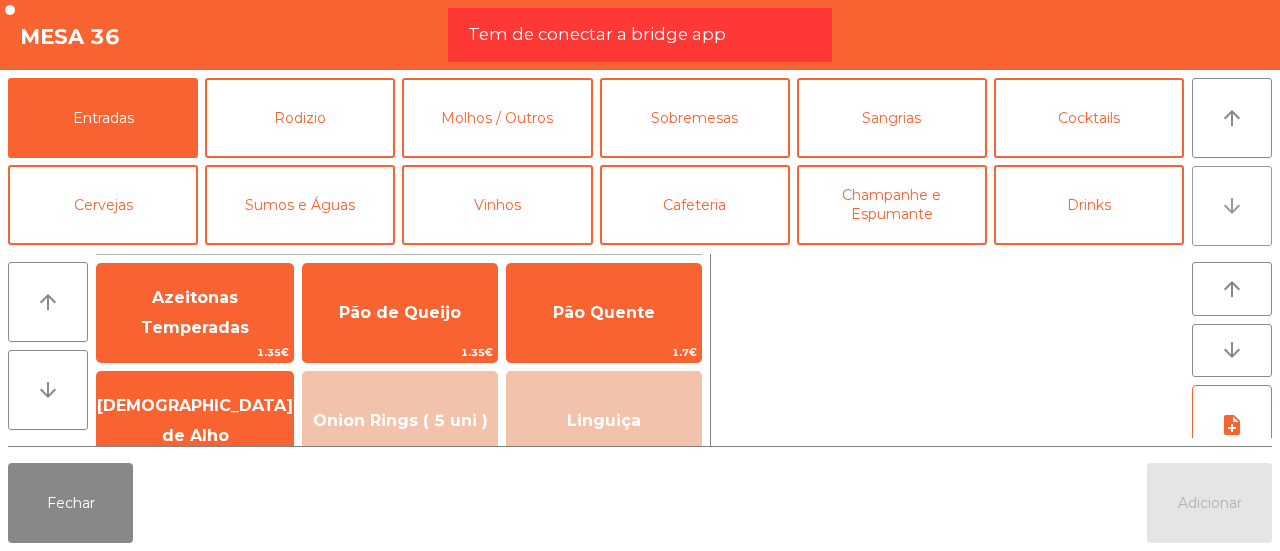 click on "arrow_downward" 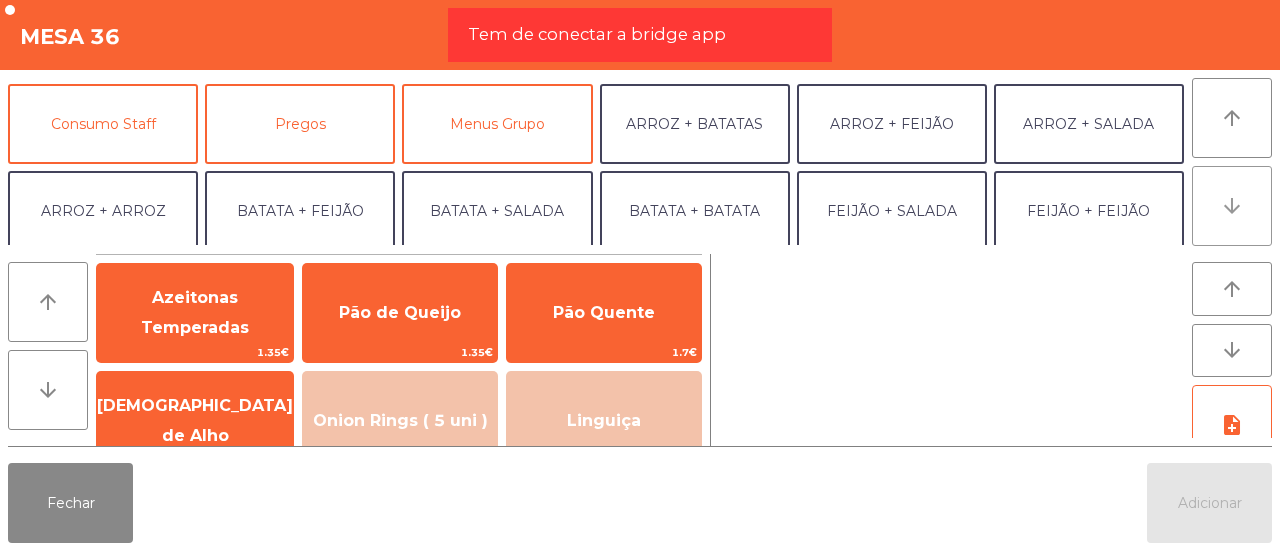 scroll, scrollTop: 174, scrollLeft: 0, axis: vertical 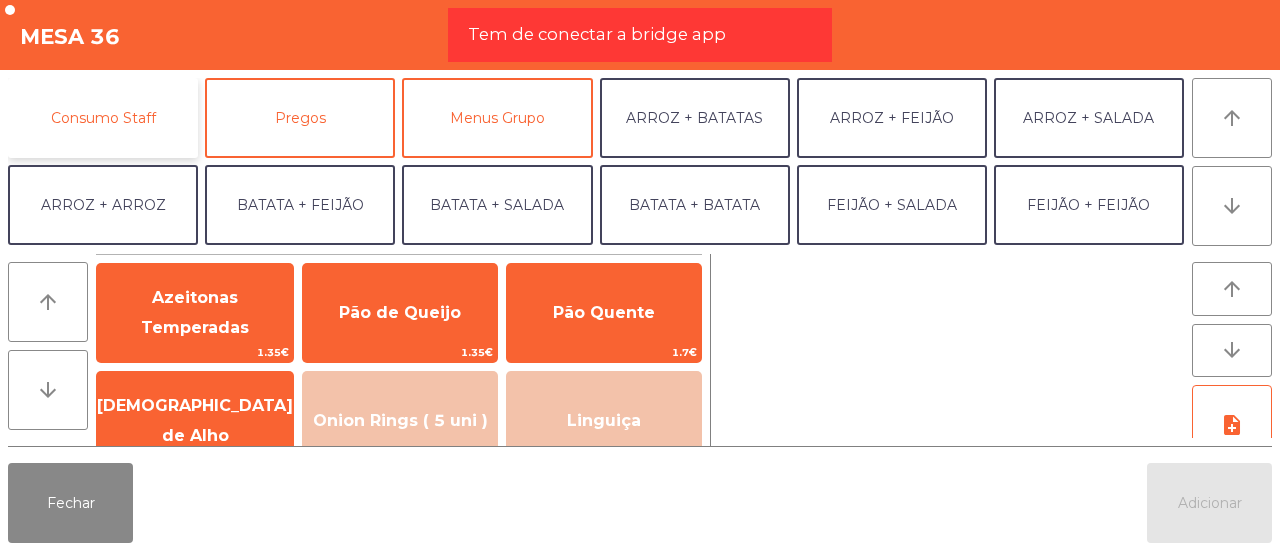 click on "Consumo Staff" 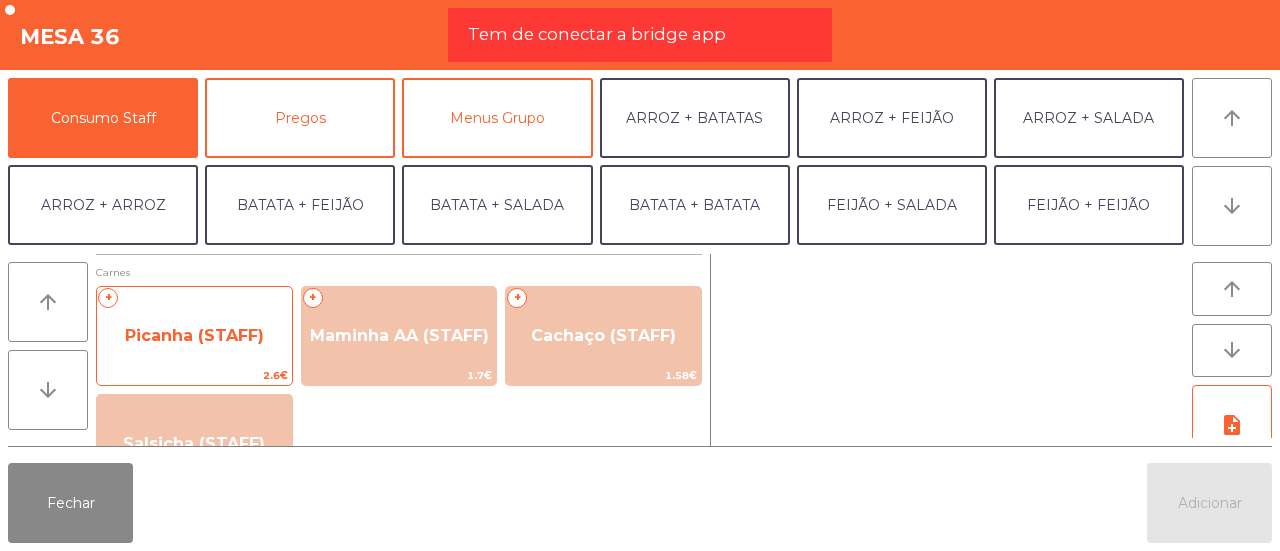 click on "Picanha (STAFF)" 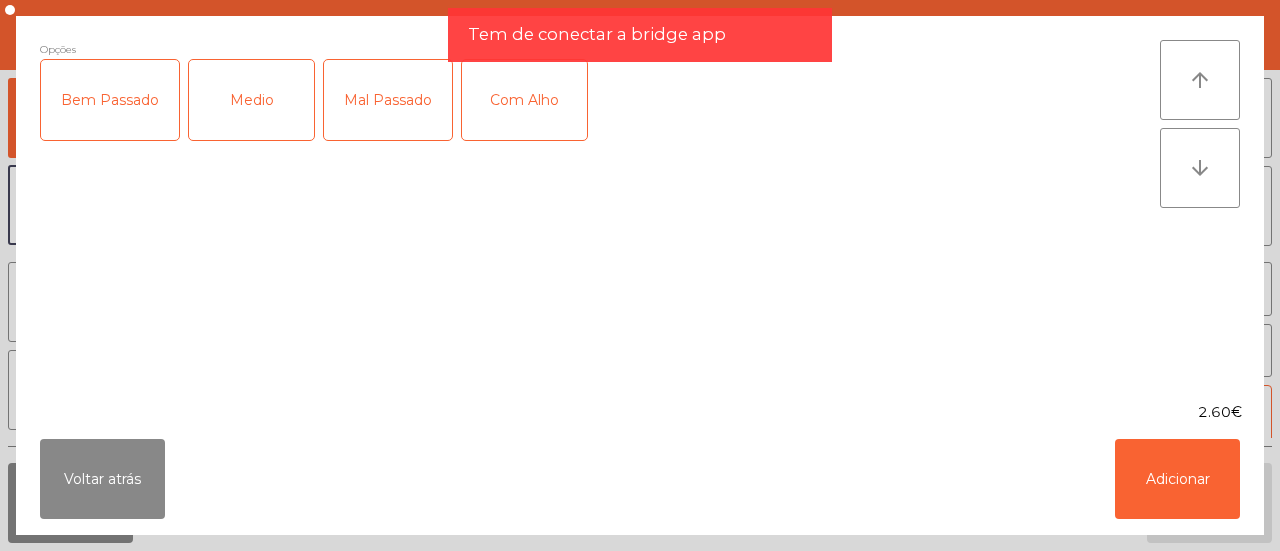 click on "Medio" 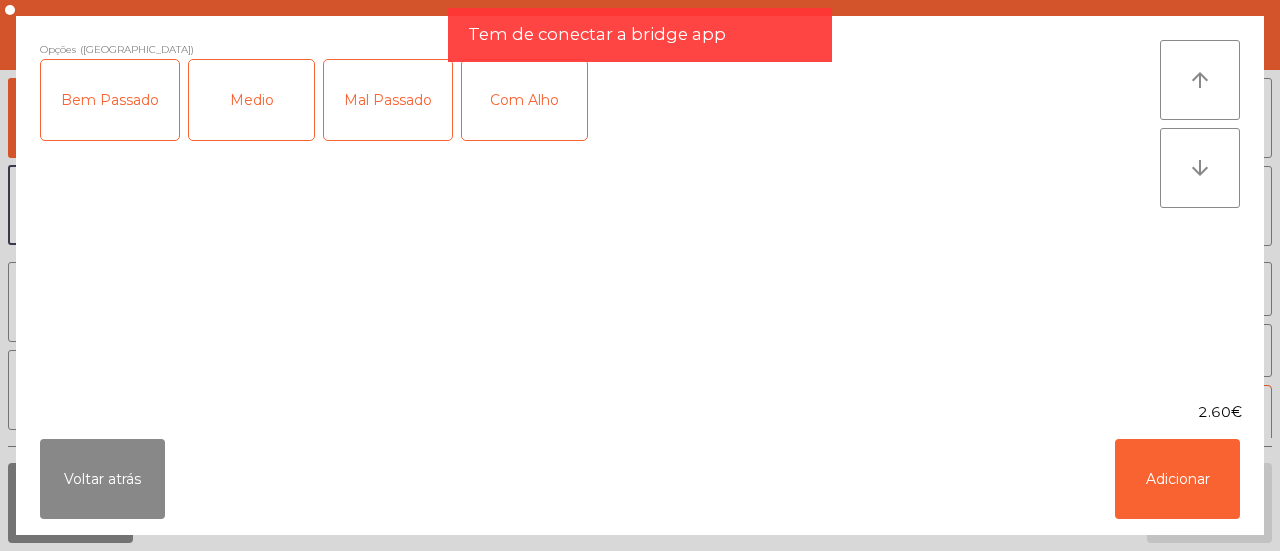 click on "Com Alho" 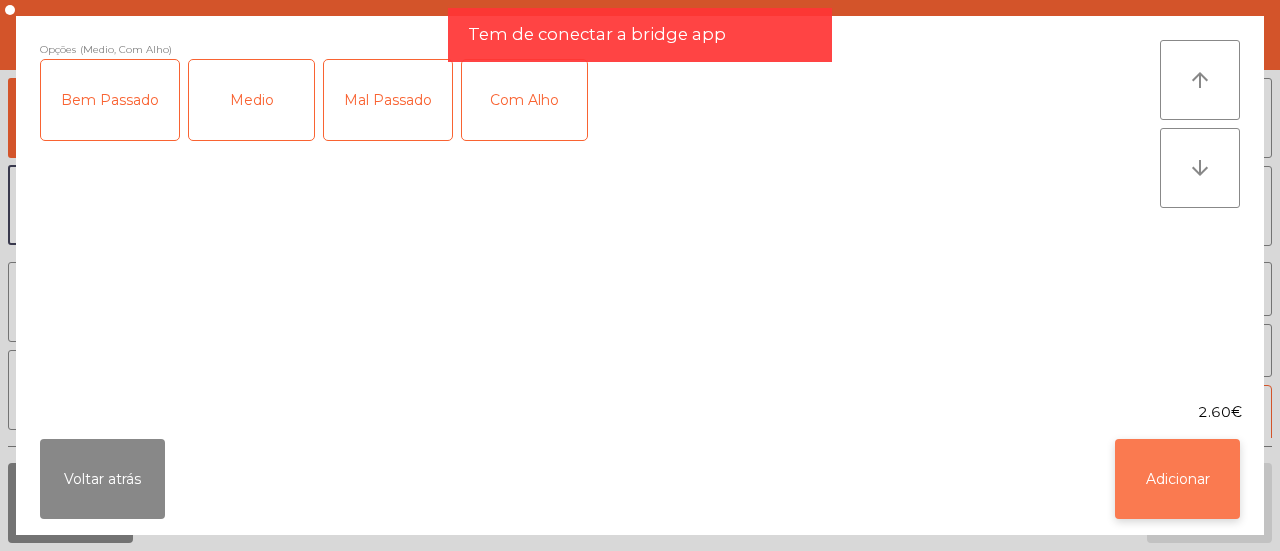 drag, startPoint x: 1111, startPoint y: 451, endPoint x: 1158, endPoint y: 456, distance: 47.26521 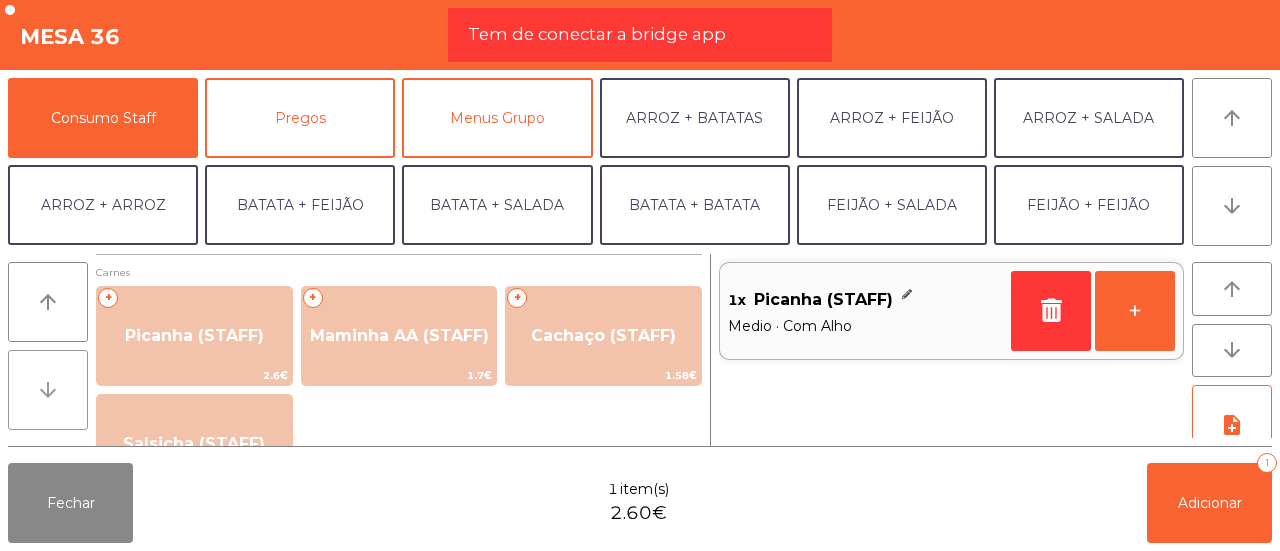 click on "arrow_downward" 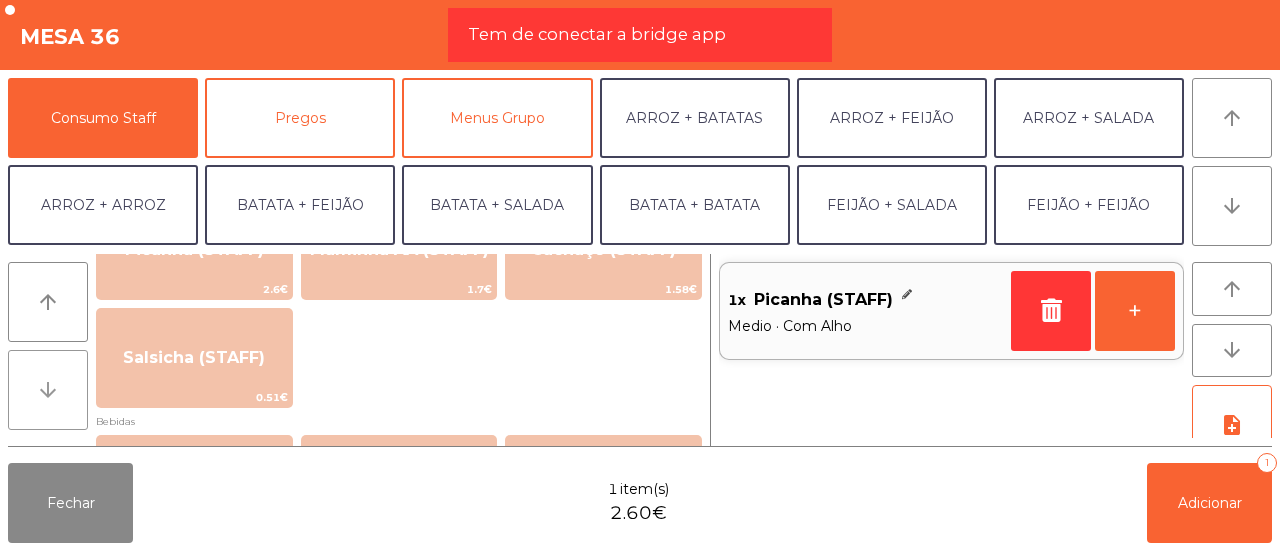 click on "arrow_downward" 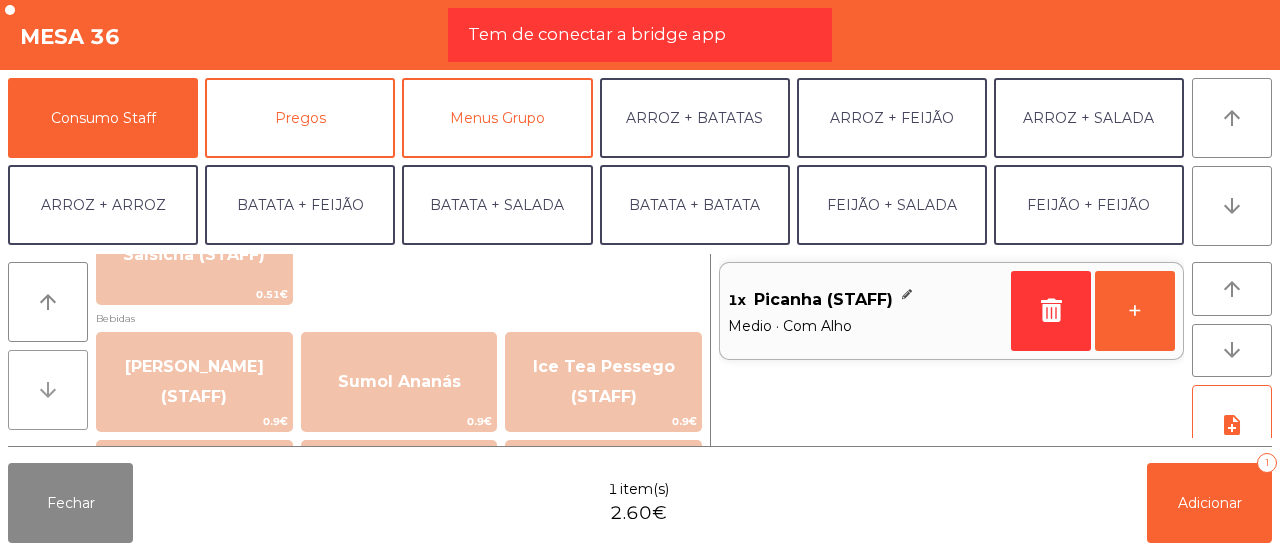 click on "arrow_downward" 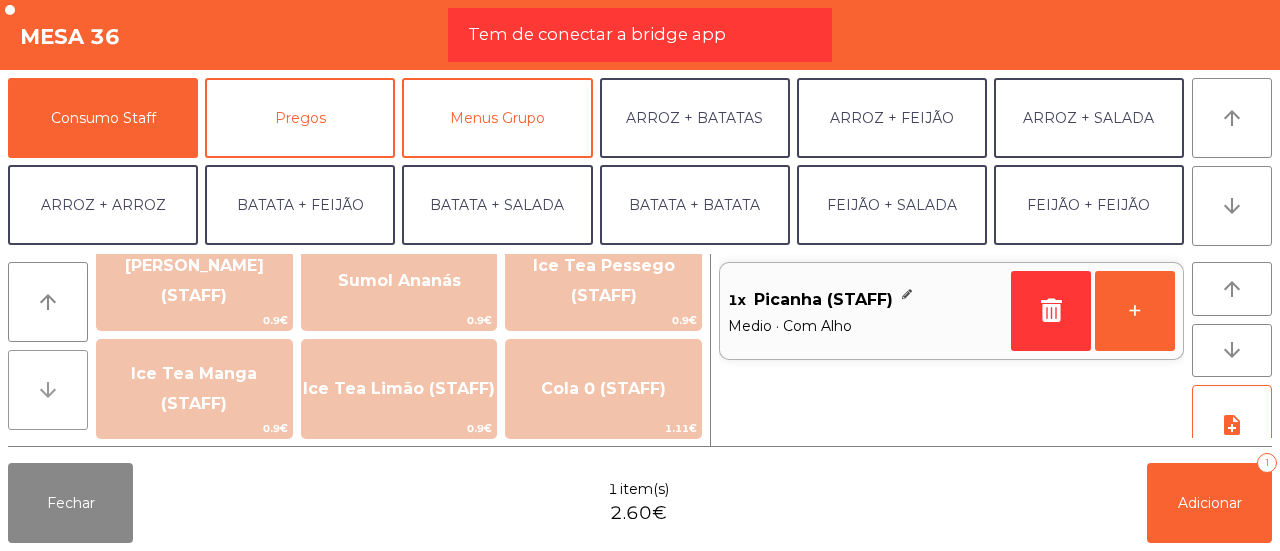 click on "arrow_downward" 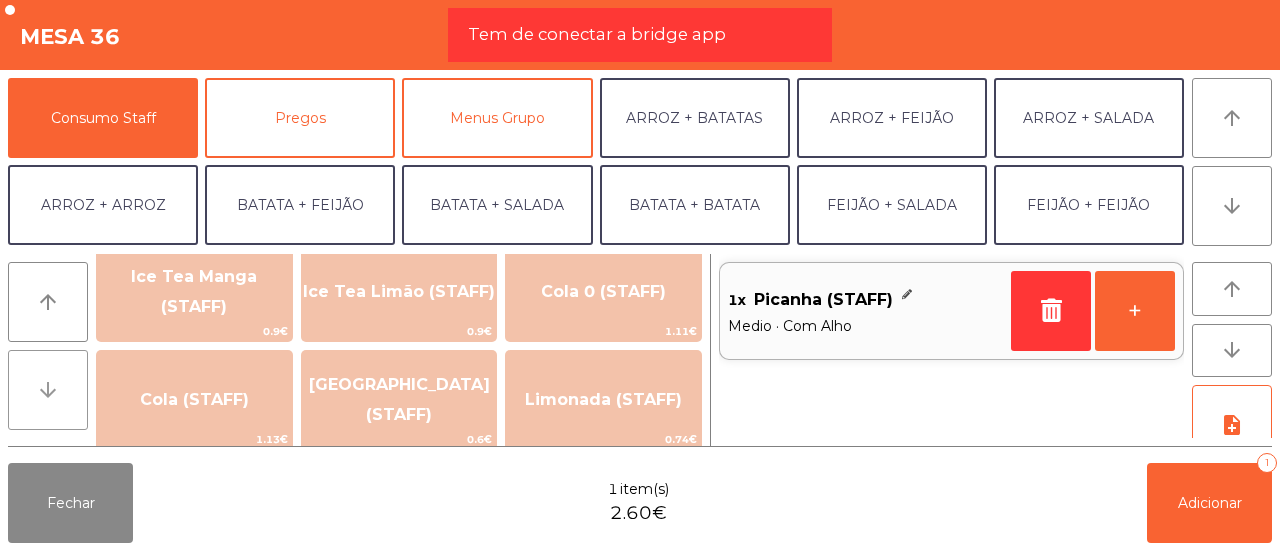 click on "arrow_downward" 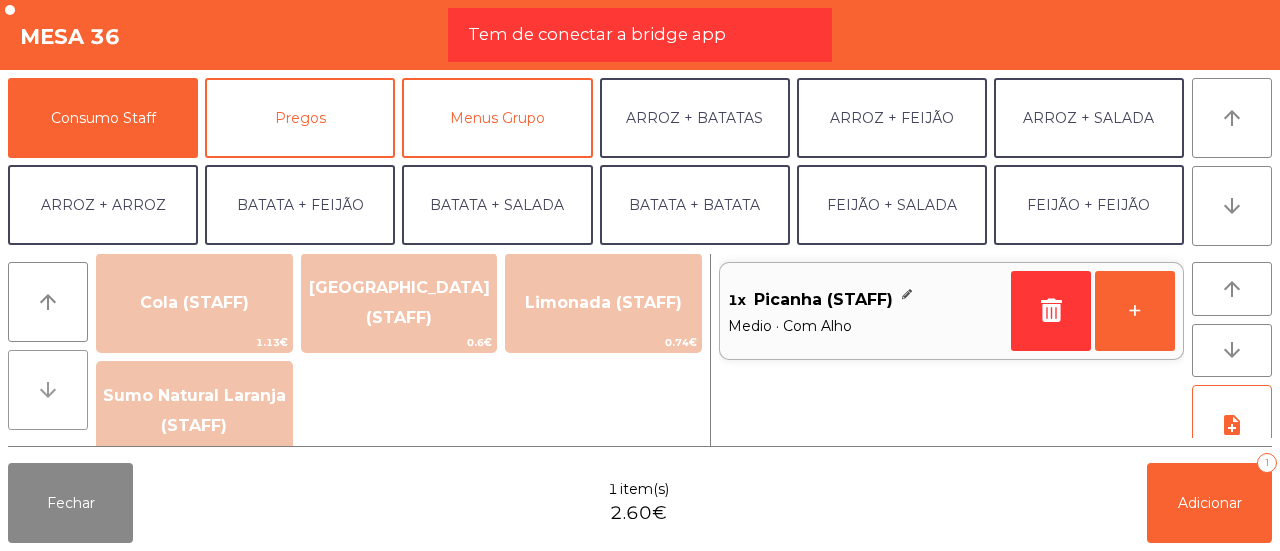 click on "arrow_downward" 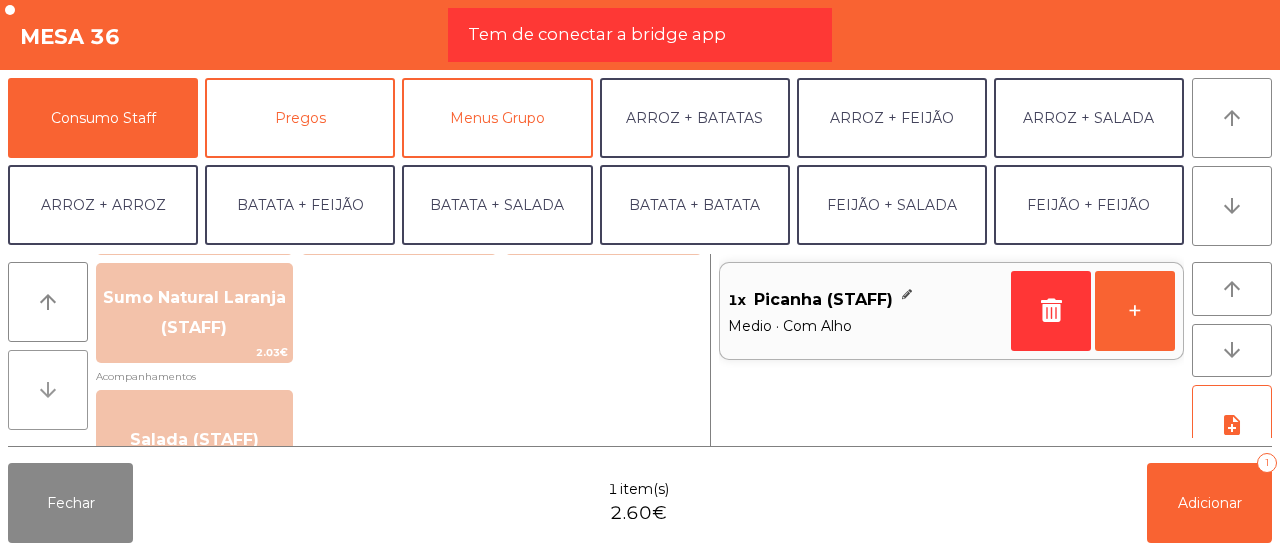 click on "arrow_downward" 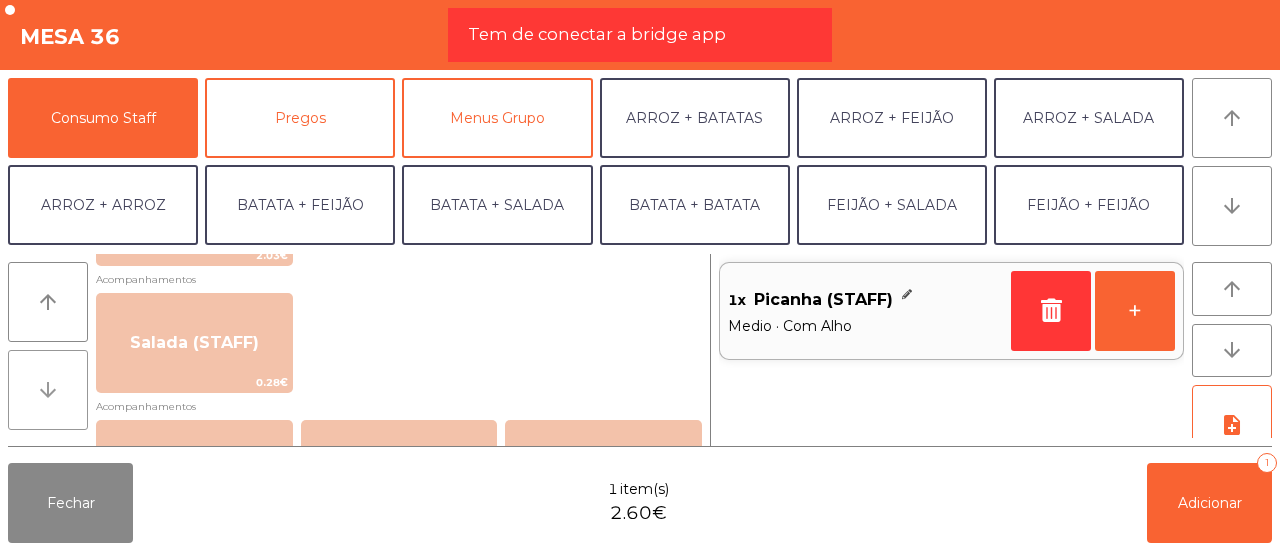 click on "arrow_downward" 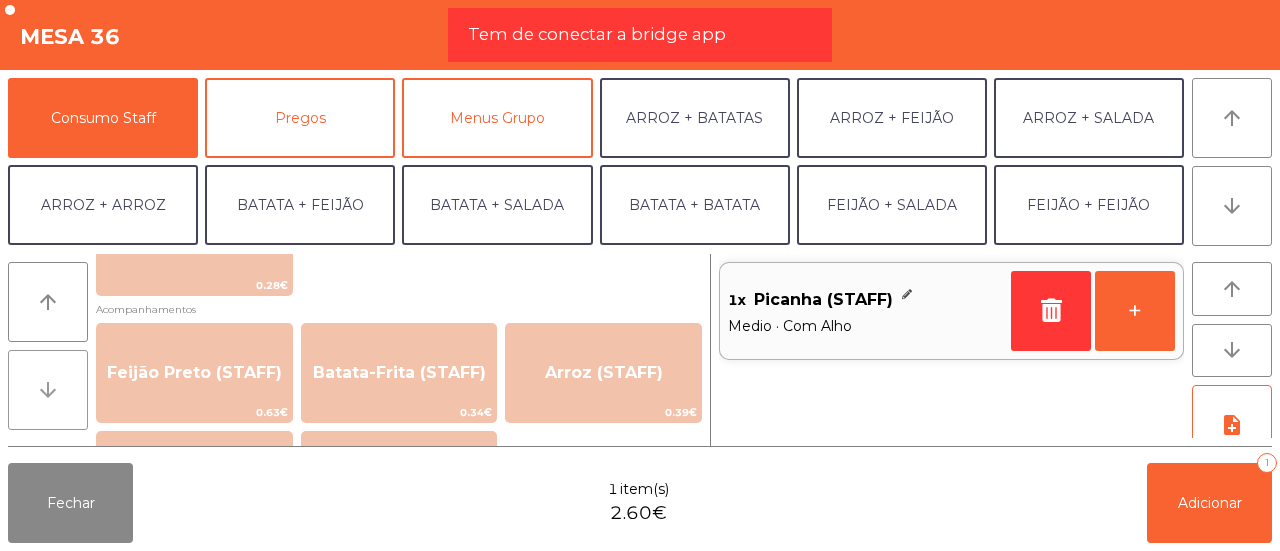 click on "arrow_downward" 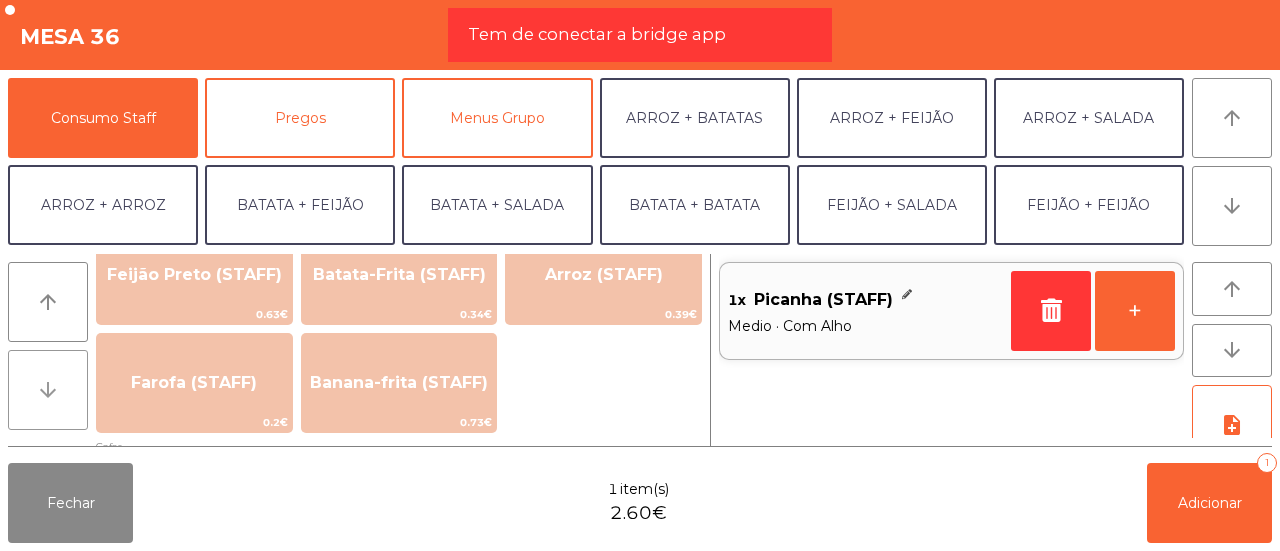 click on "arrow_downward" 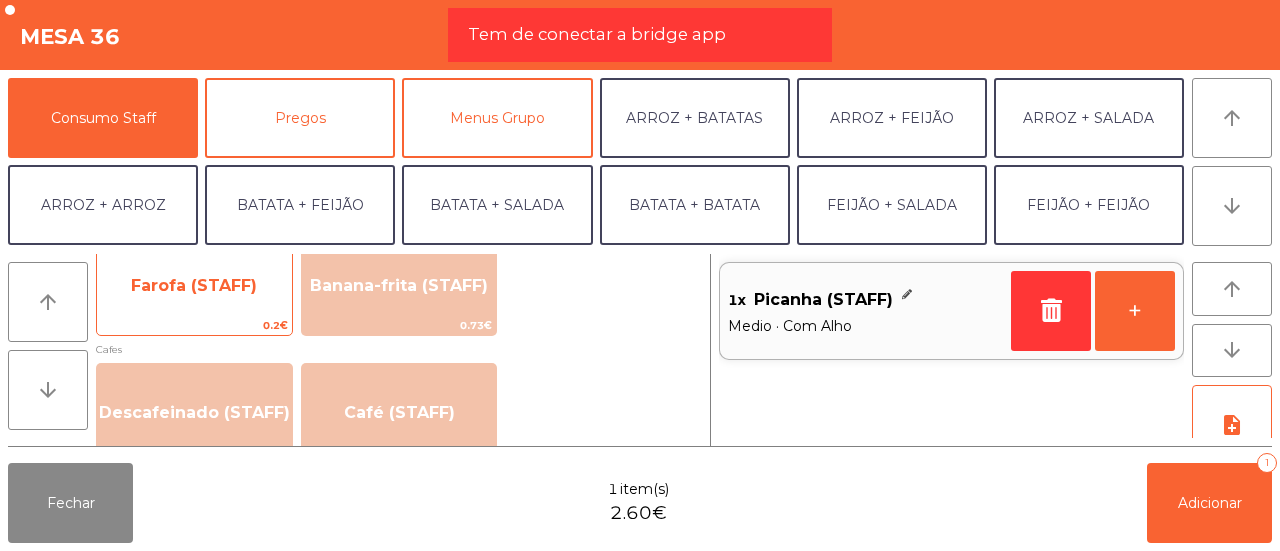 click on "Farofa (STAFF)" 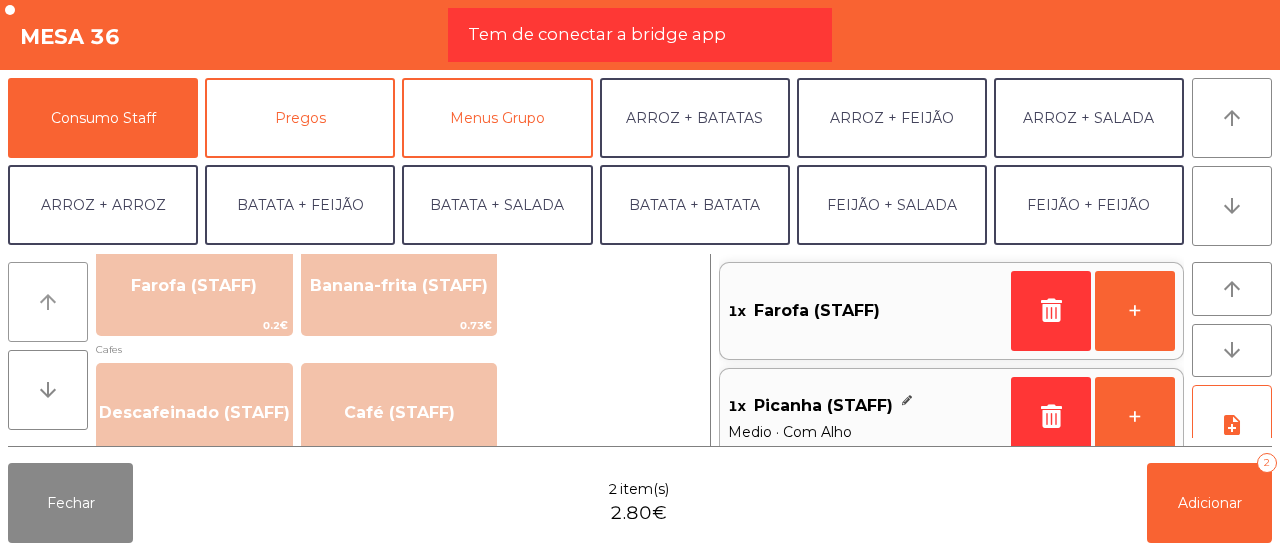 click on "arrow_upward" 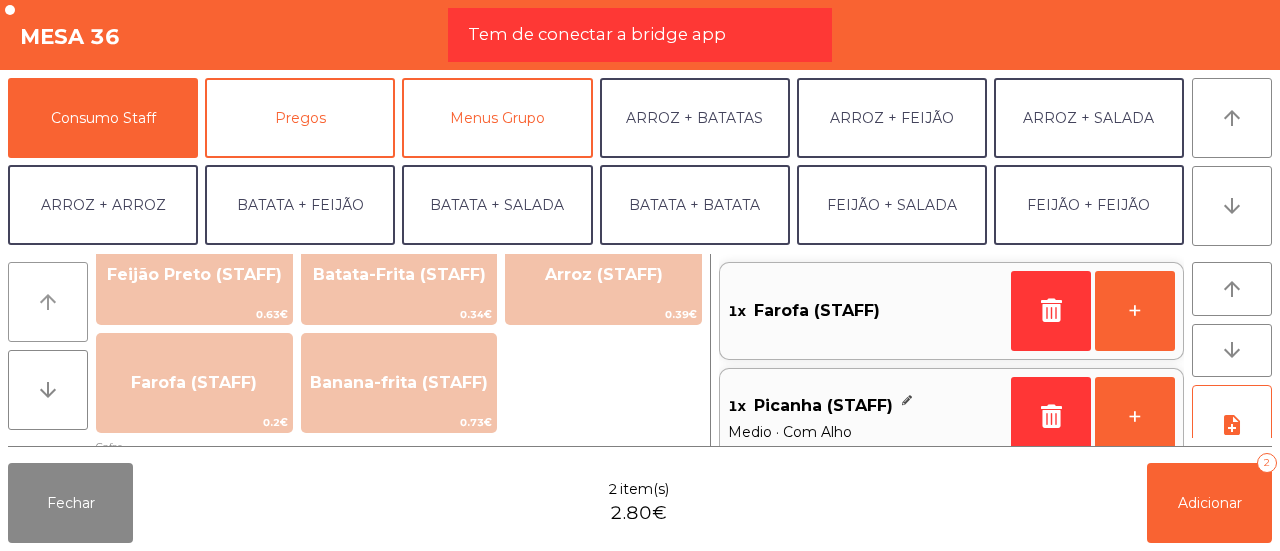 click on "arrow_upward" 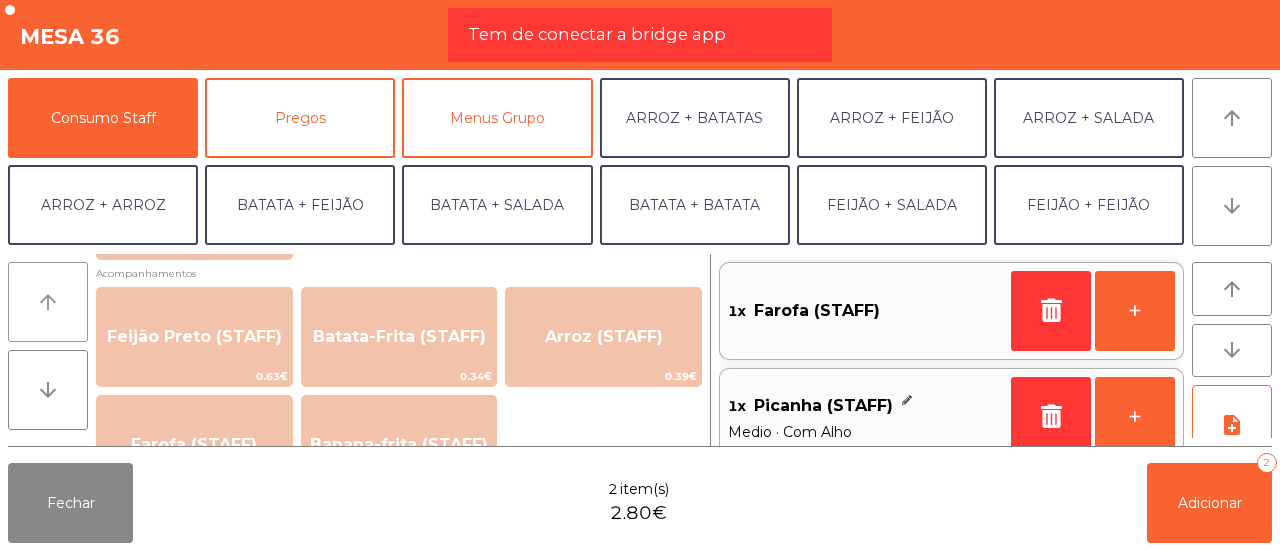 scroll, scrollTop: 778, scrollLeft: 0, axis: vertical 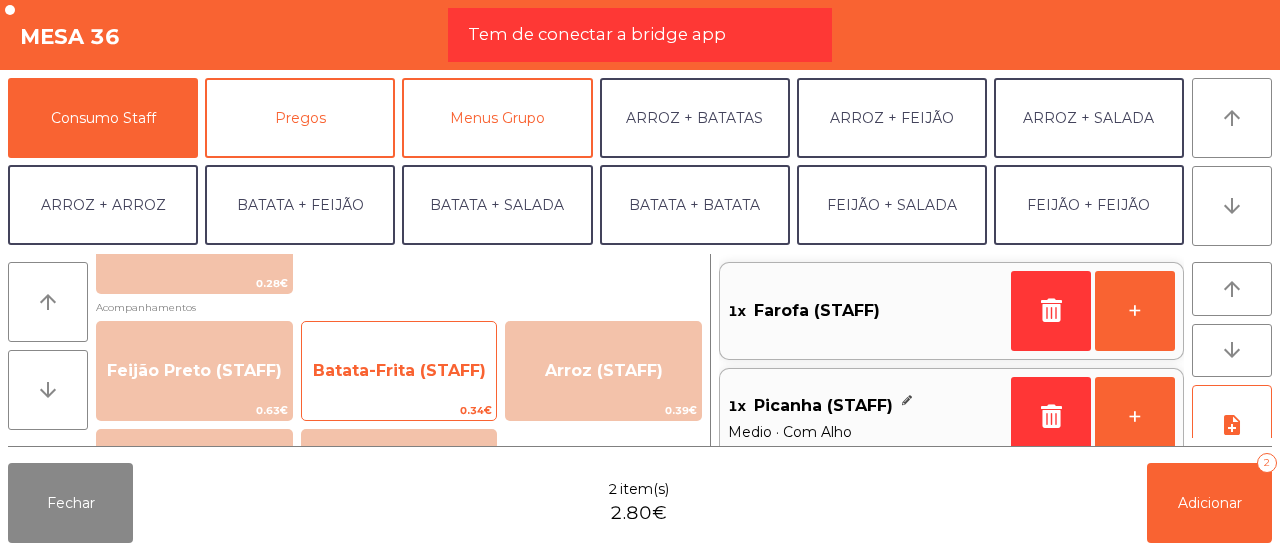 click on "Batata-Frita (STAFF)   0.34€" 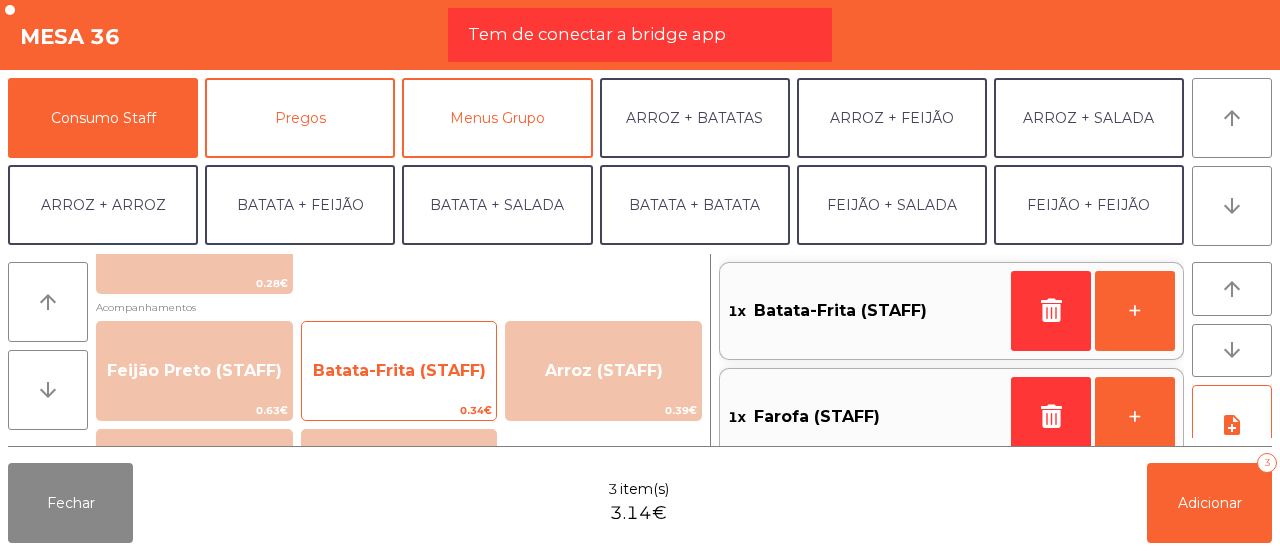 scroll, scrollTop: 8, scrollLeft: 0, axis: vertical 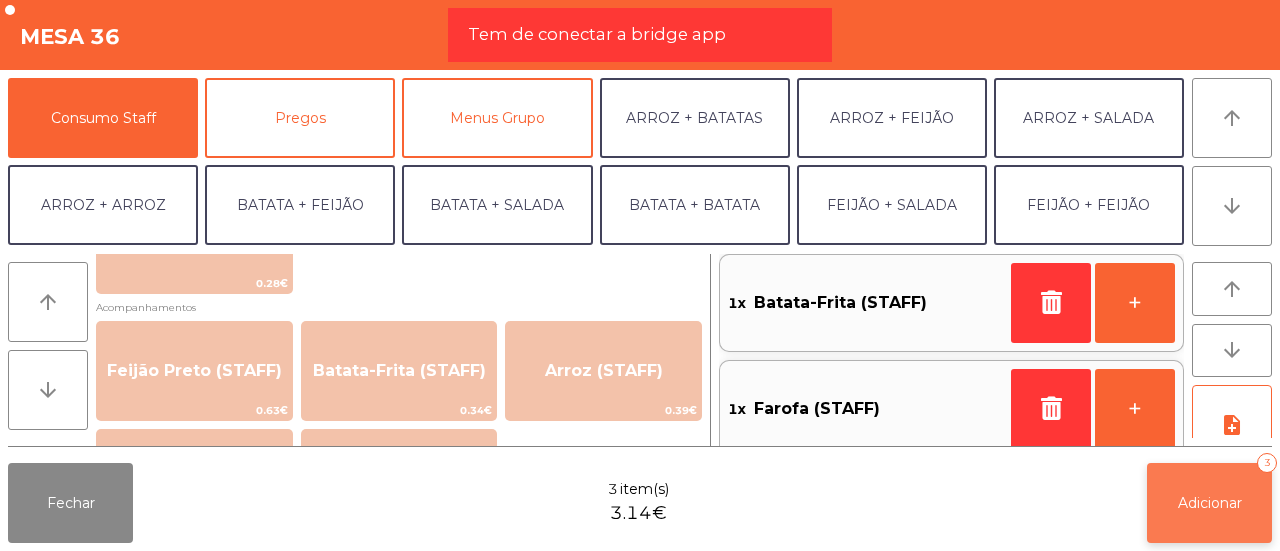 click on "Adicionar   3" 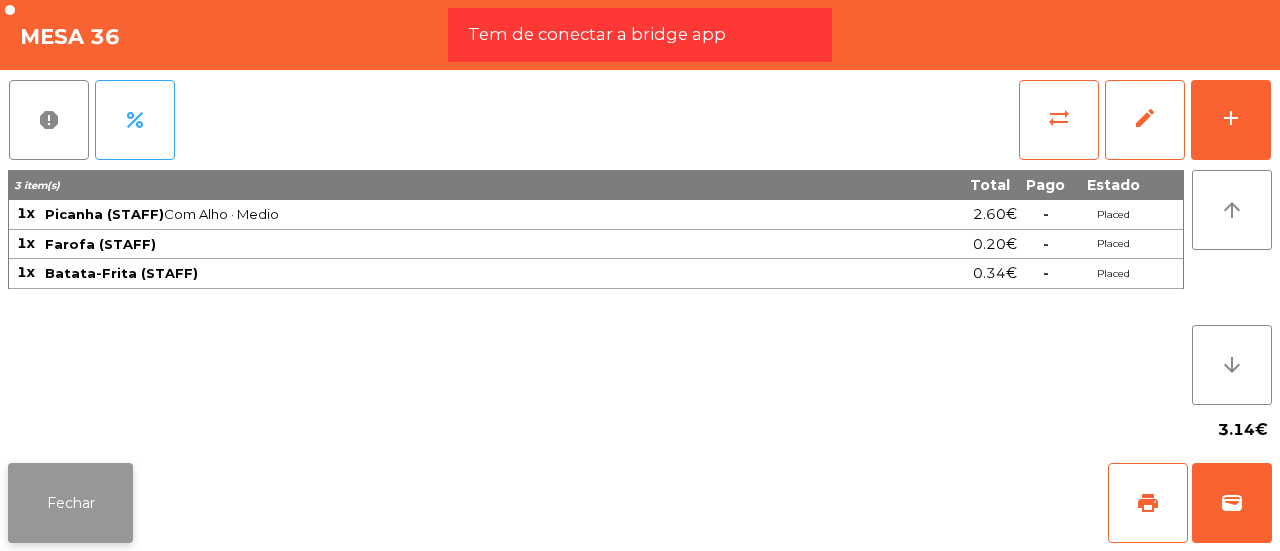 click on "Fechar" 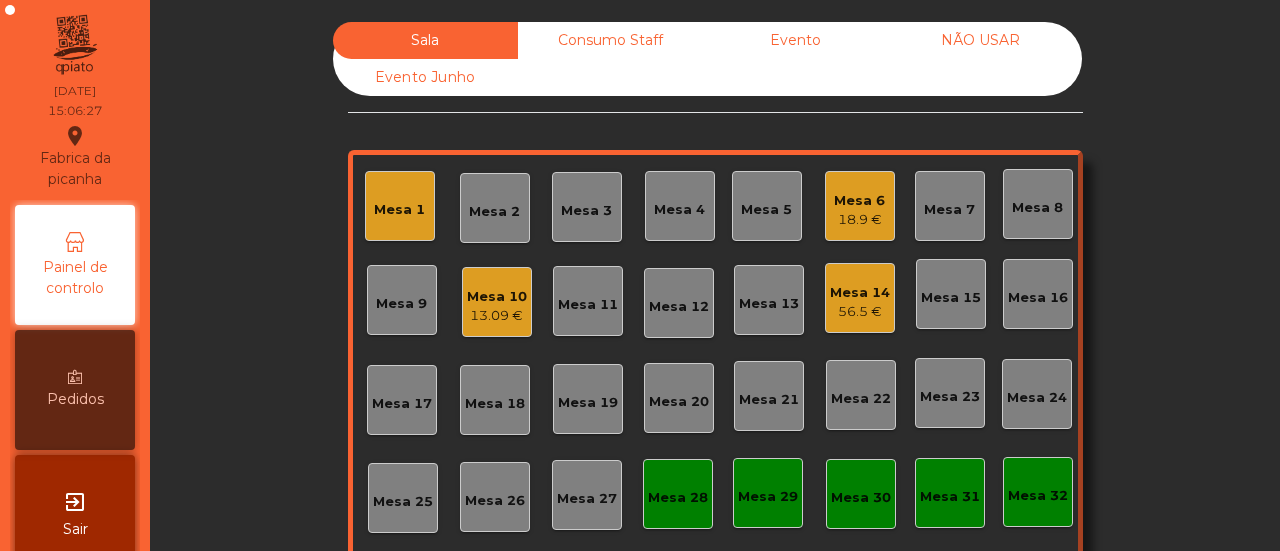 scroll, scrollTop: 0, scrollLeft: 0, axis: both 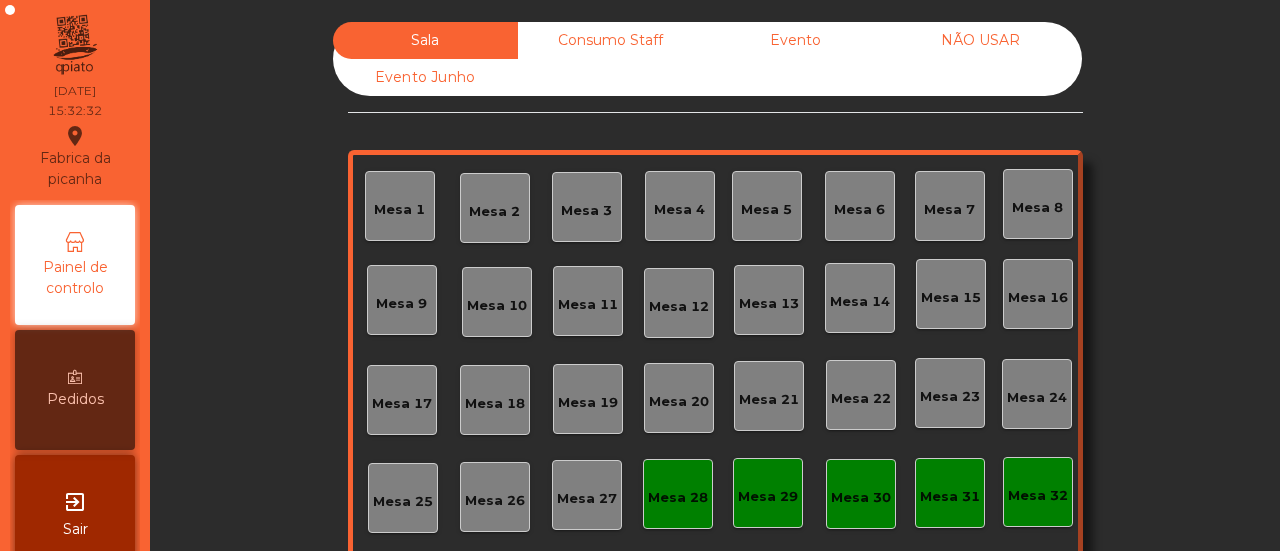 click on "Consumo Staff" 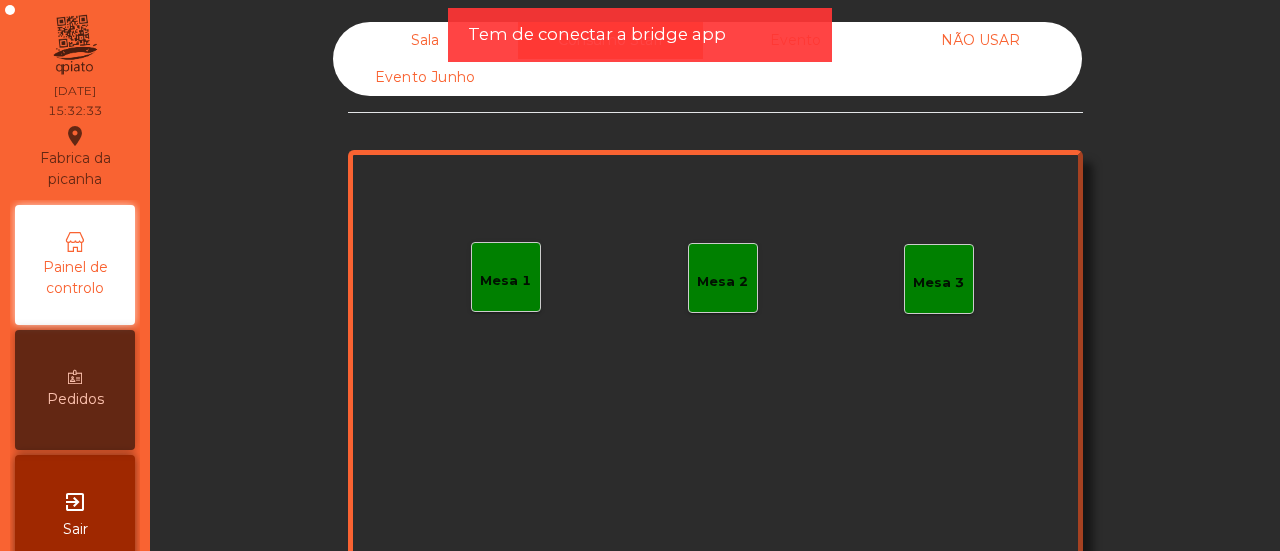 click on "Tem de conectar a bridge app" 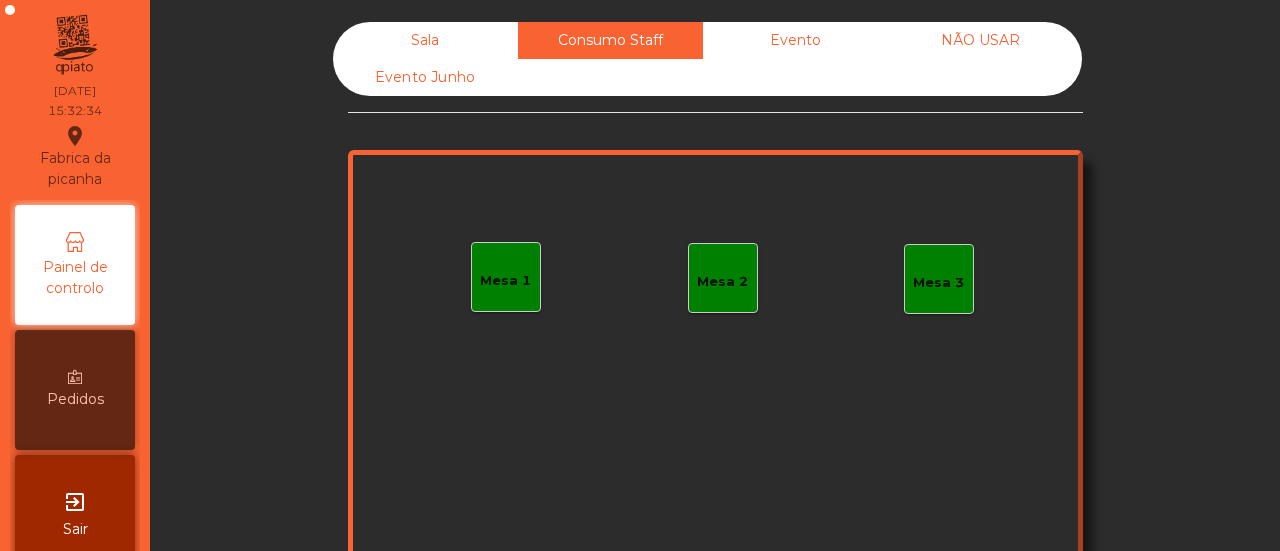 drag, startPoint x: 967, startPoint y: 9, endPoint x: 967, endPoint y: 23, distance: 14 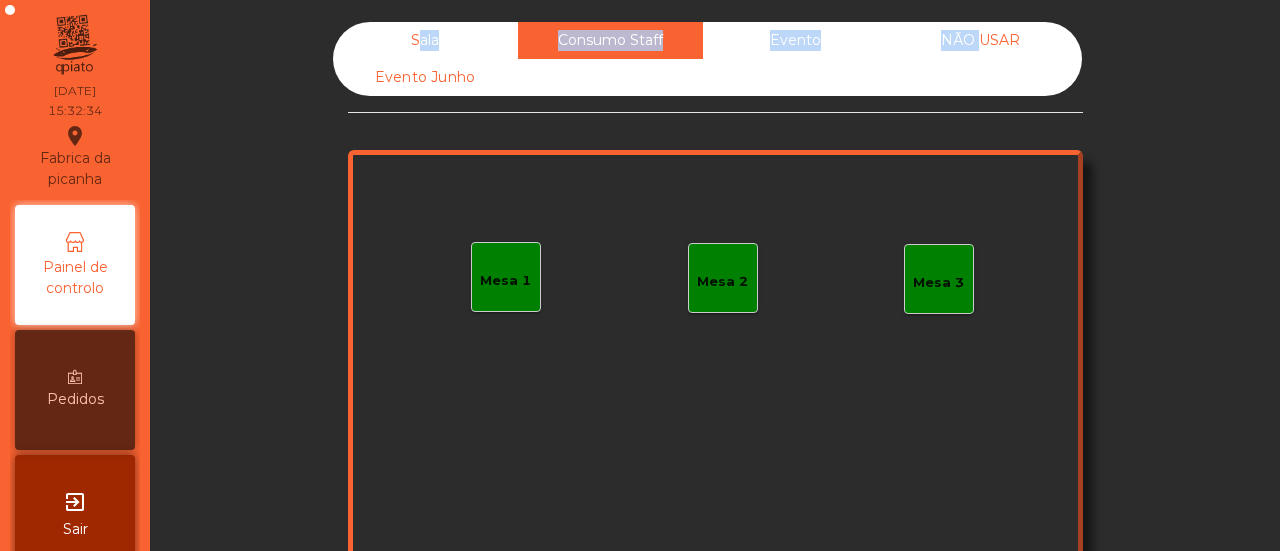 click on "NÃO USAR" 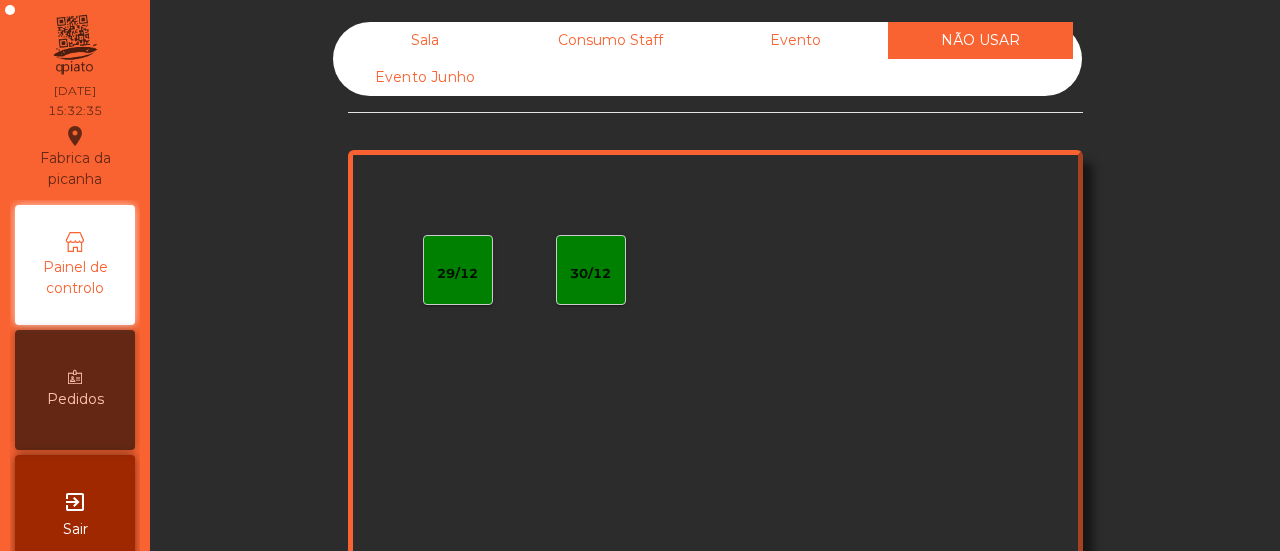 click on "Evento" 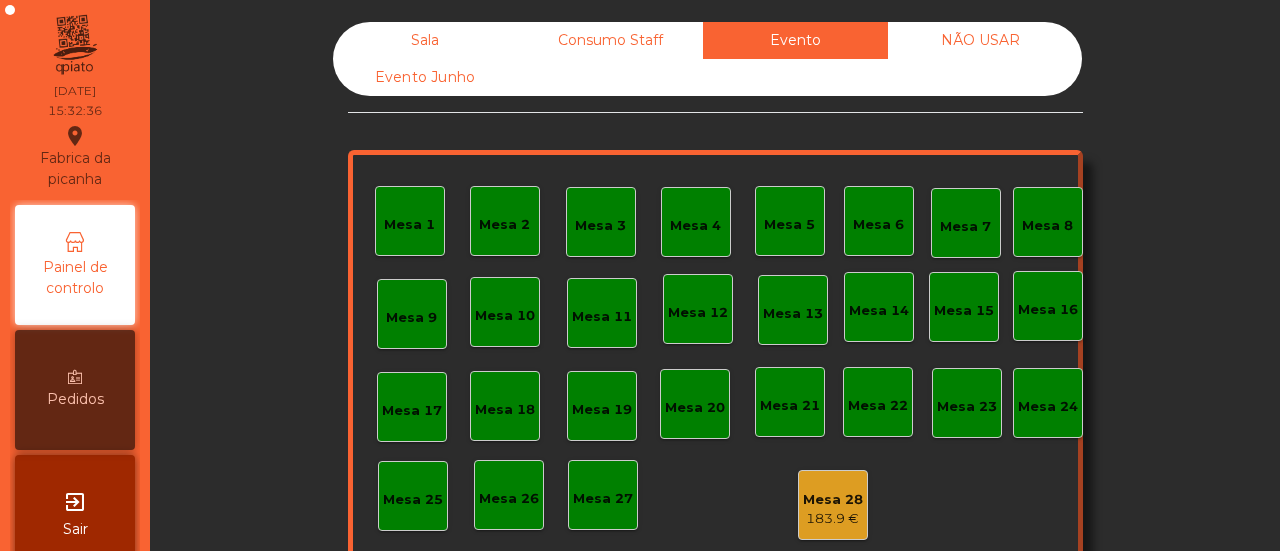 click on "Sala" 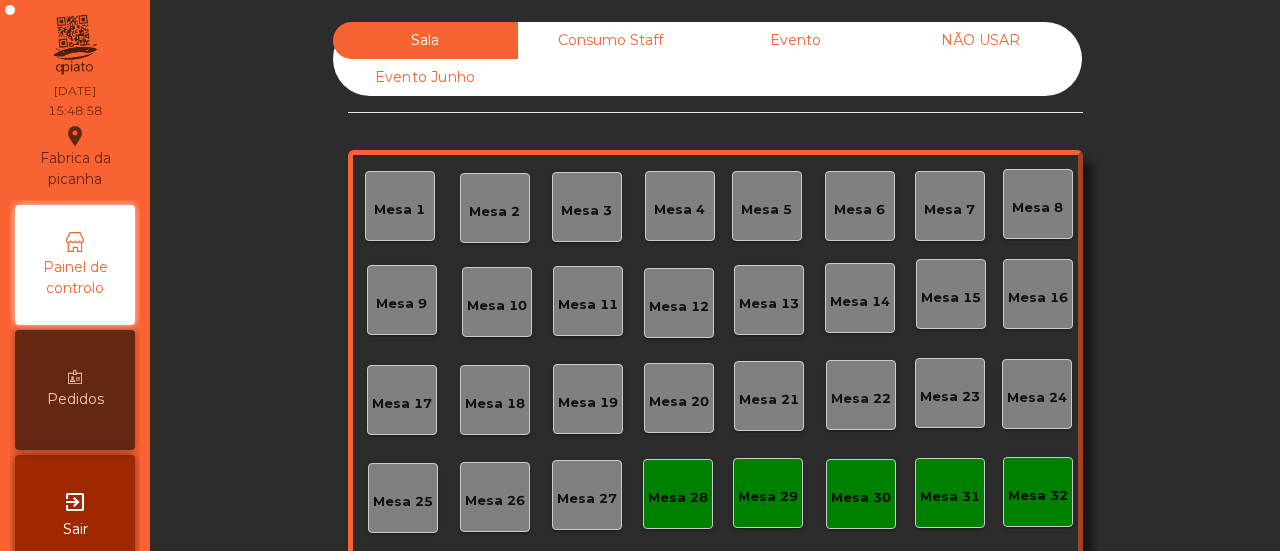 click on "Consumo Staff" 